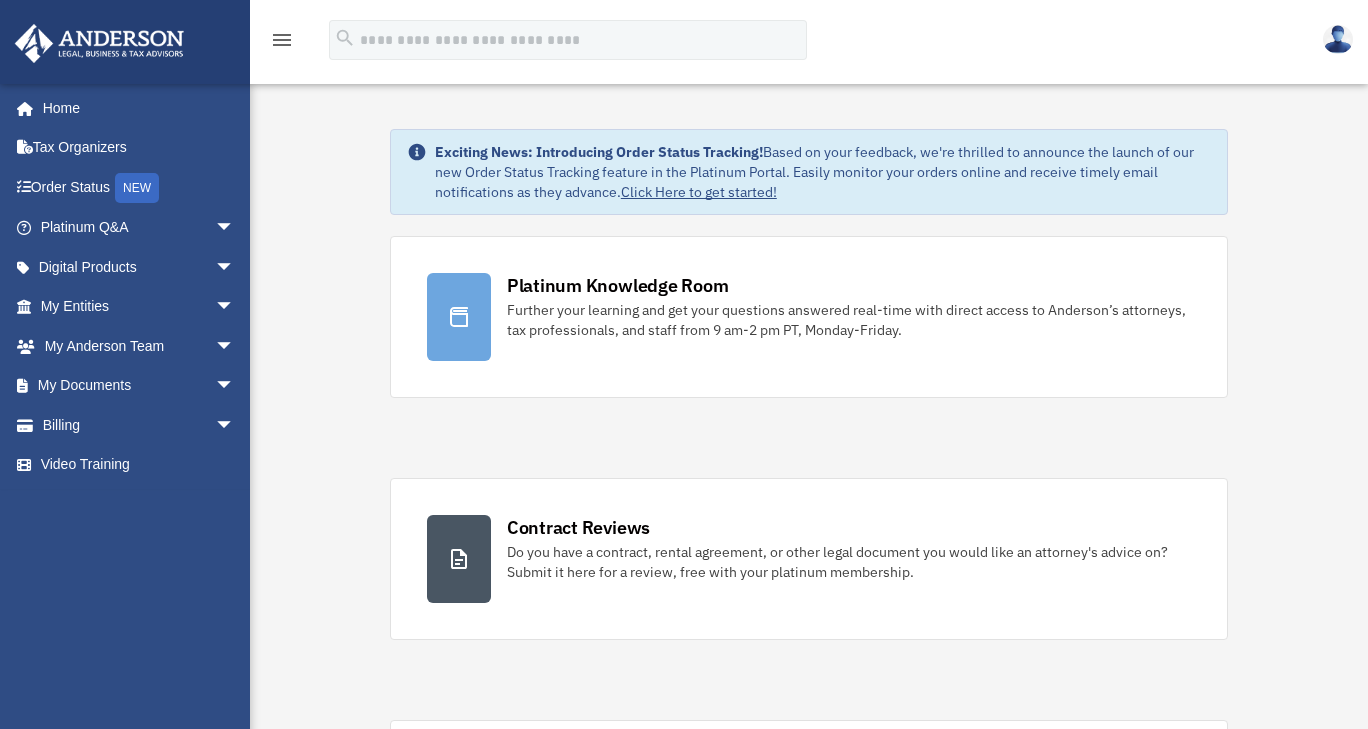 scroll, scrollTop: 0, scrollLeft: 0, axis: both 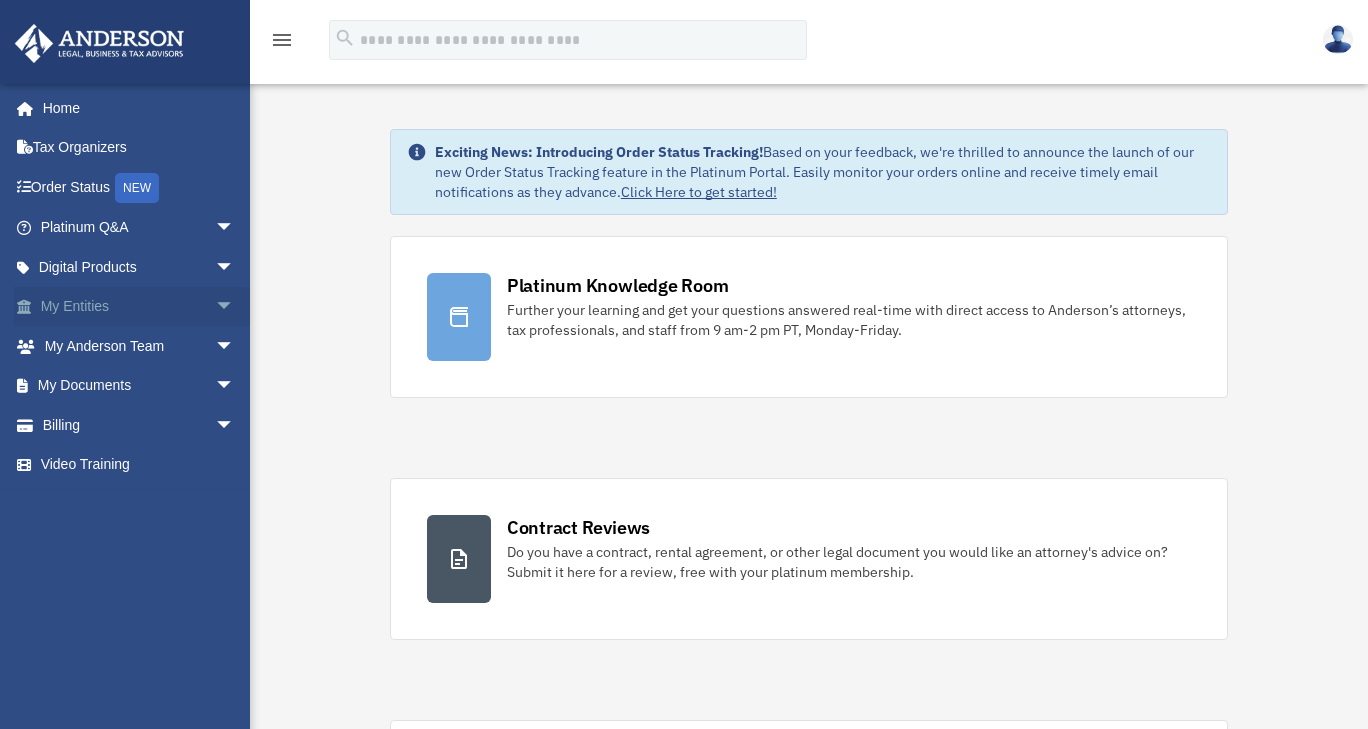 click on "My Entities arrow_drop_down" at bounding box center (139, 307) 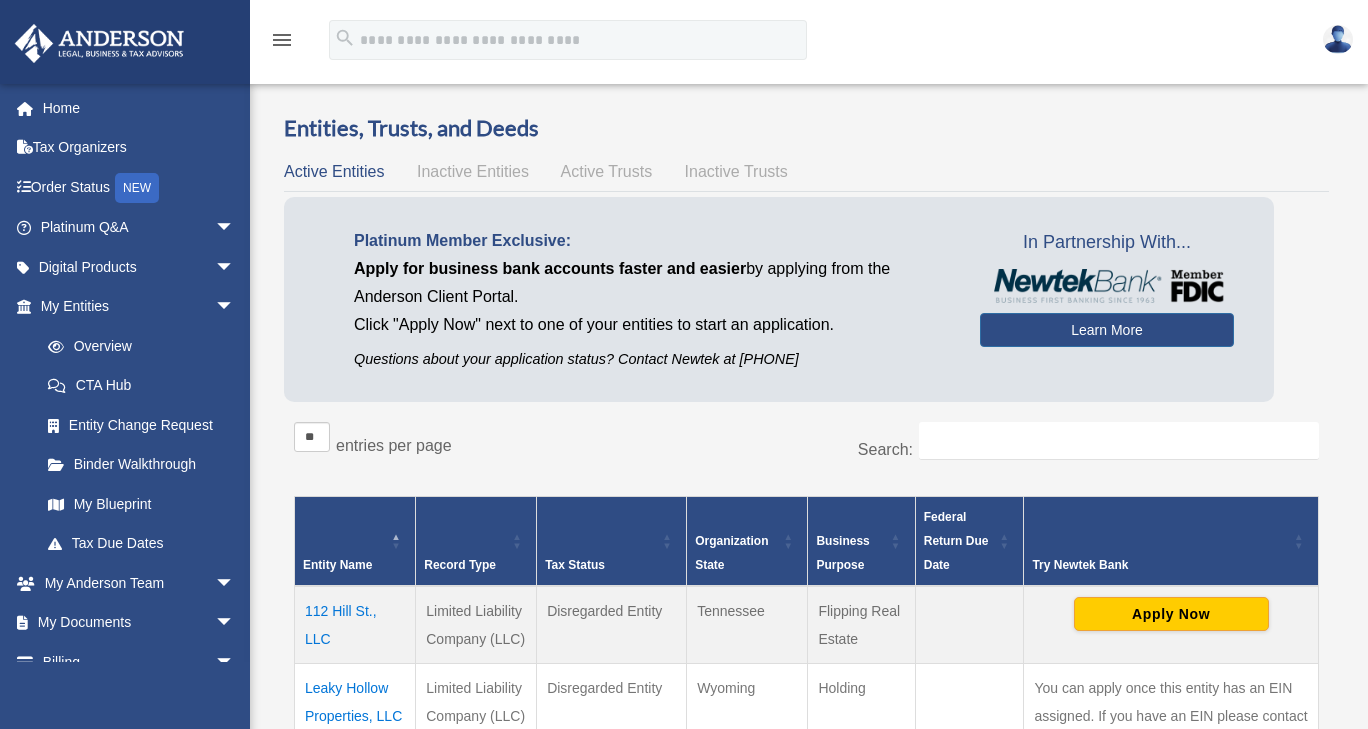 scroll, scrollTop: 0, scrollLeft: 0, axis: both 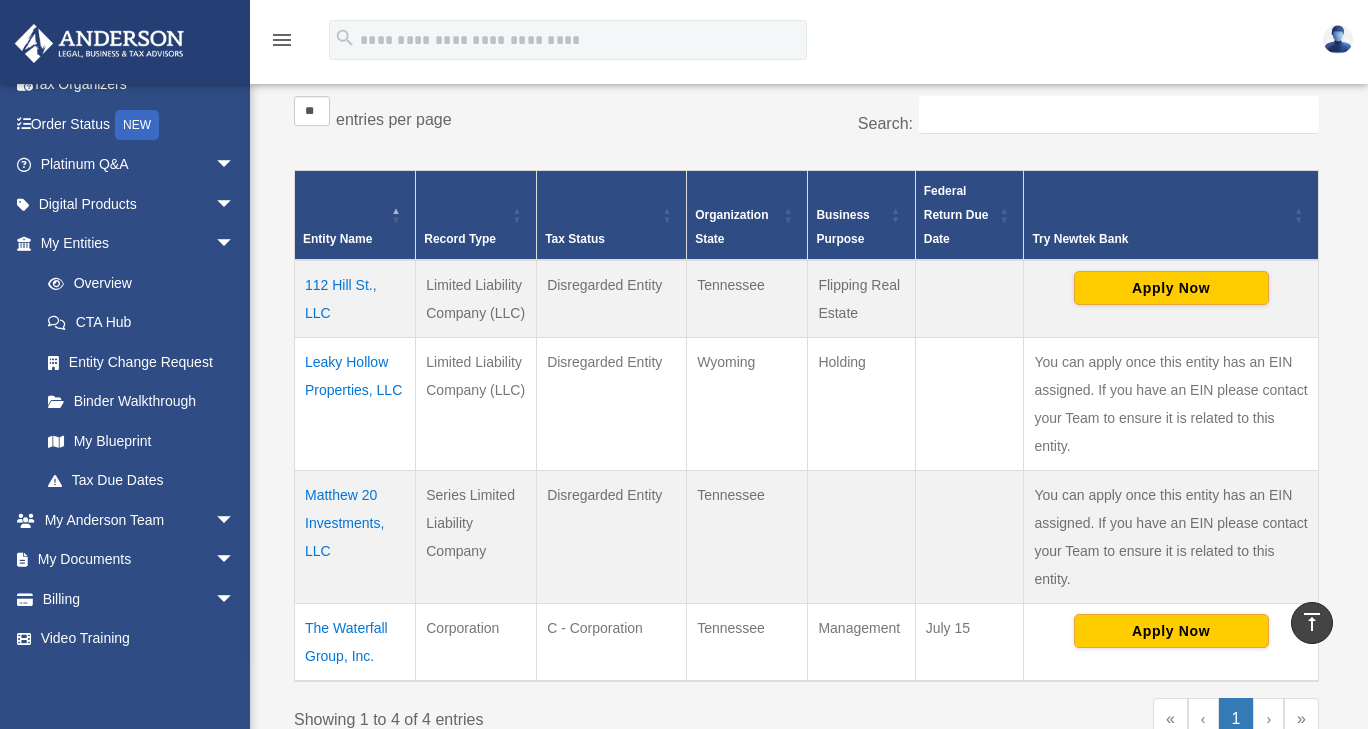 click on "Leaky Hollow Properties, LLC" at bounding box center [355, 403] 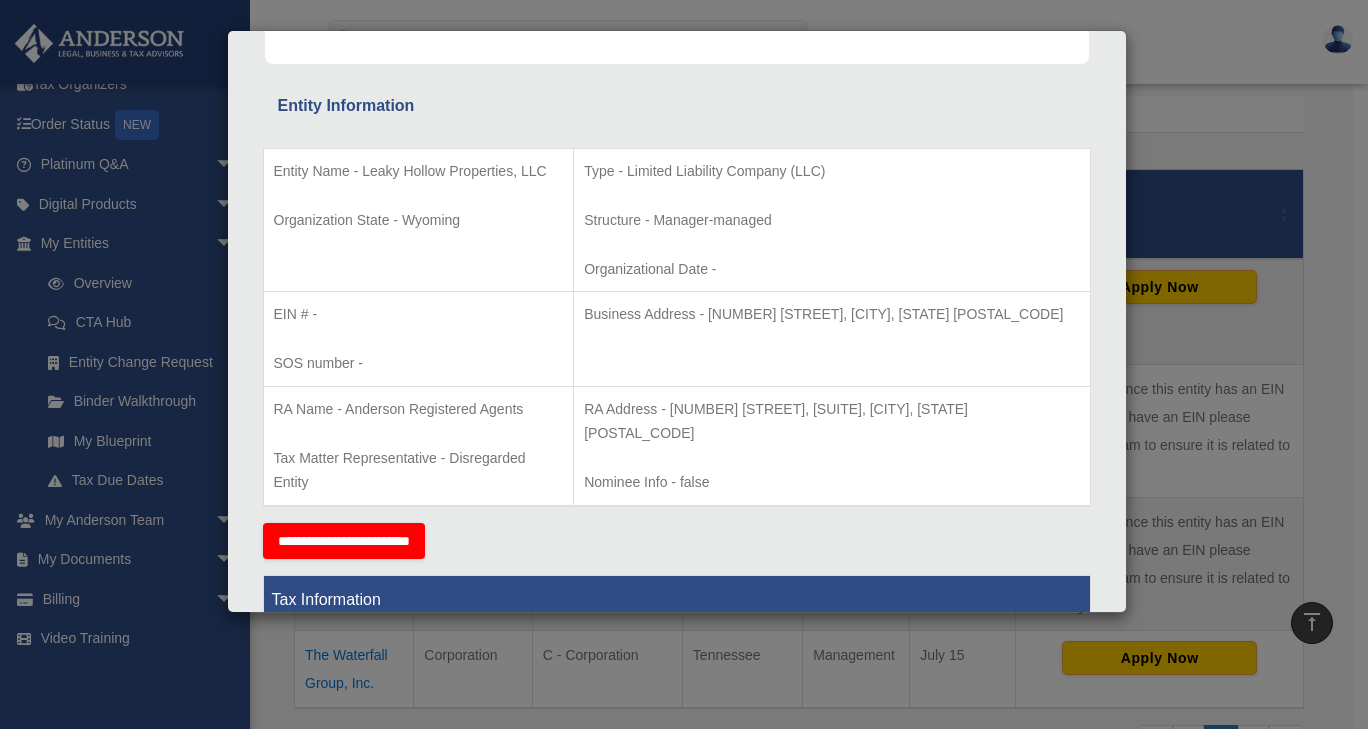 scroll, scrollTop: 0, scrollLeft: 0, axis: both 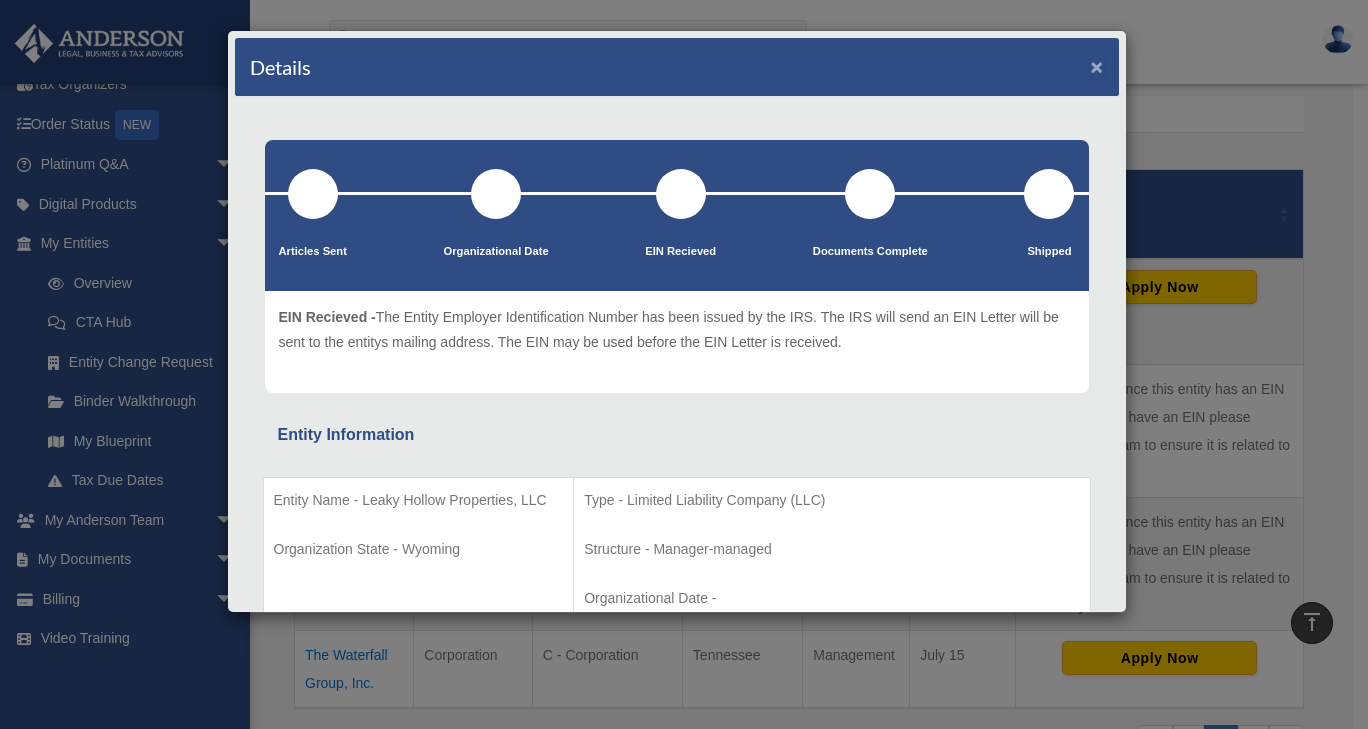 click on "×" at bounding box center [1097, 66] 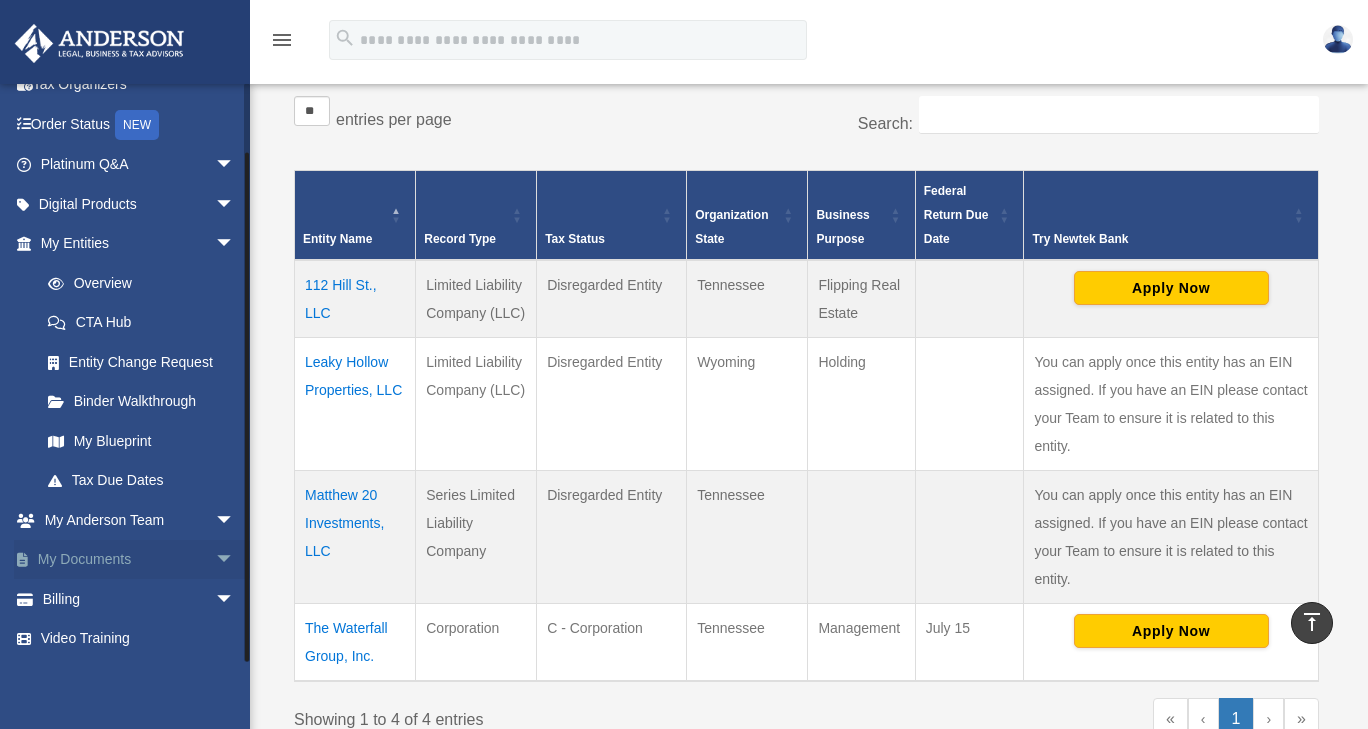 click on "arrow_drop_down" at bounding box center [235, 560] 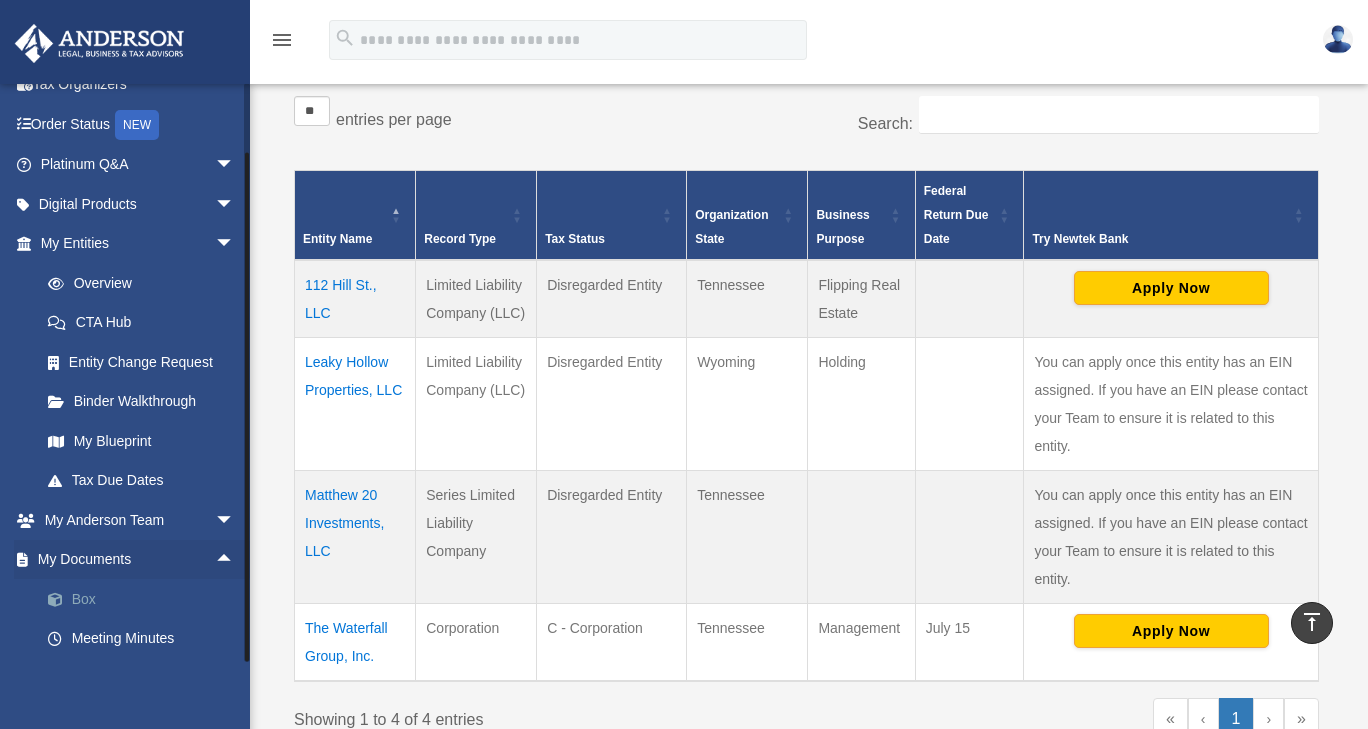 click on "Box" at bounding box center (146, 599) 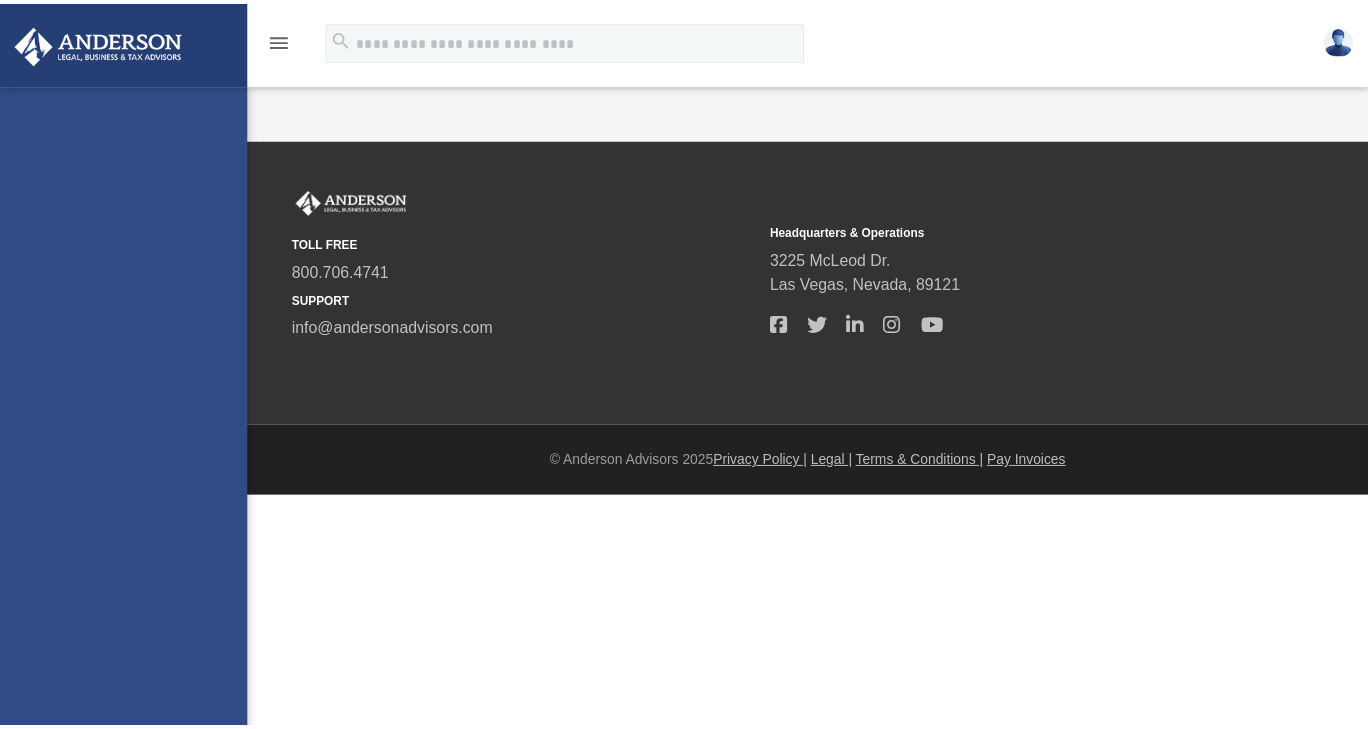 scroll, scrollTop: 0, scrollLeft: 0, axis: both 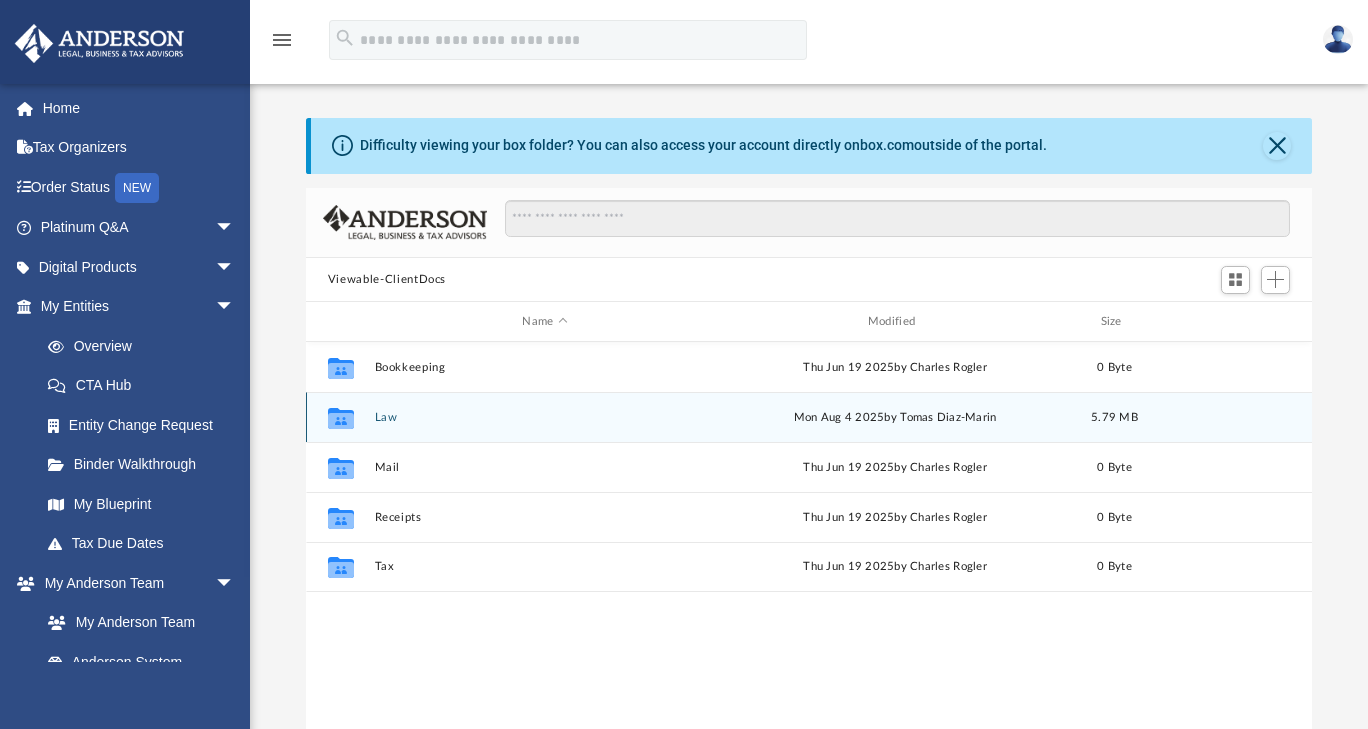 click 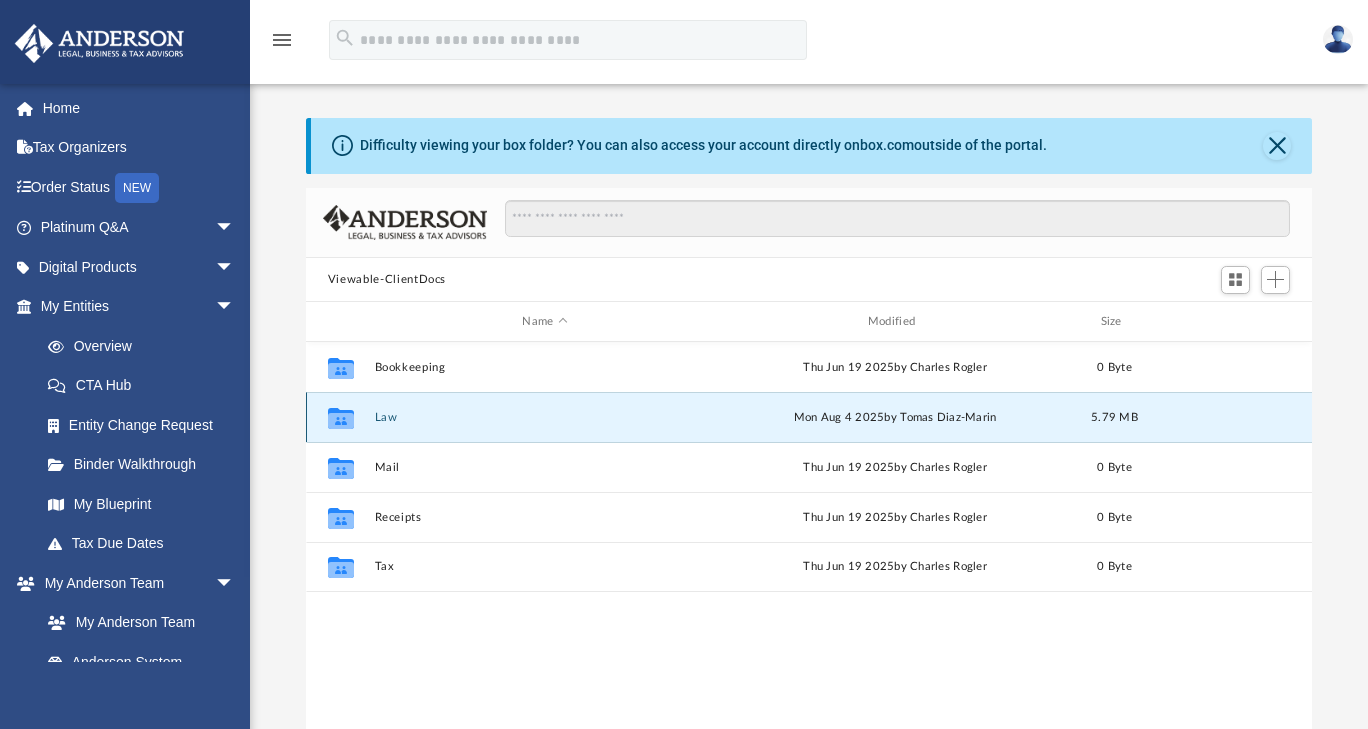 click on "Law" at bounding box center [544, 417] 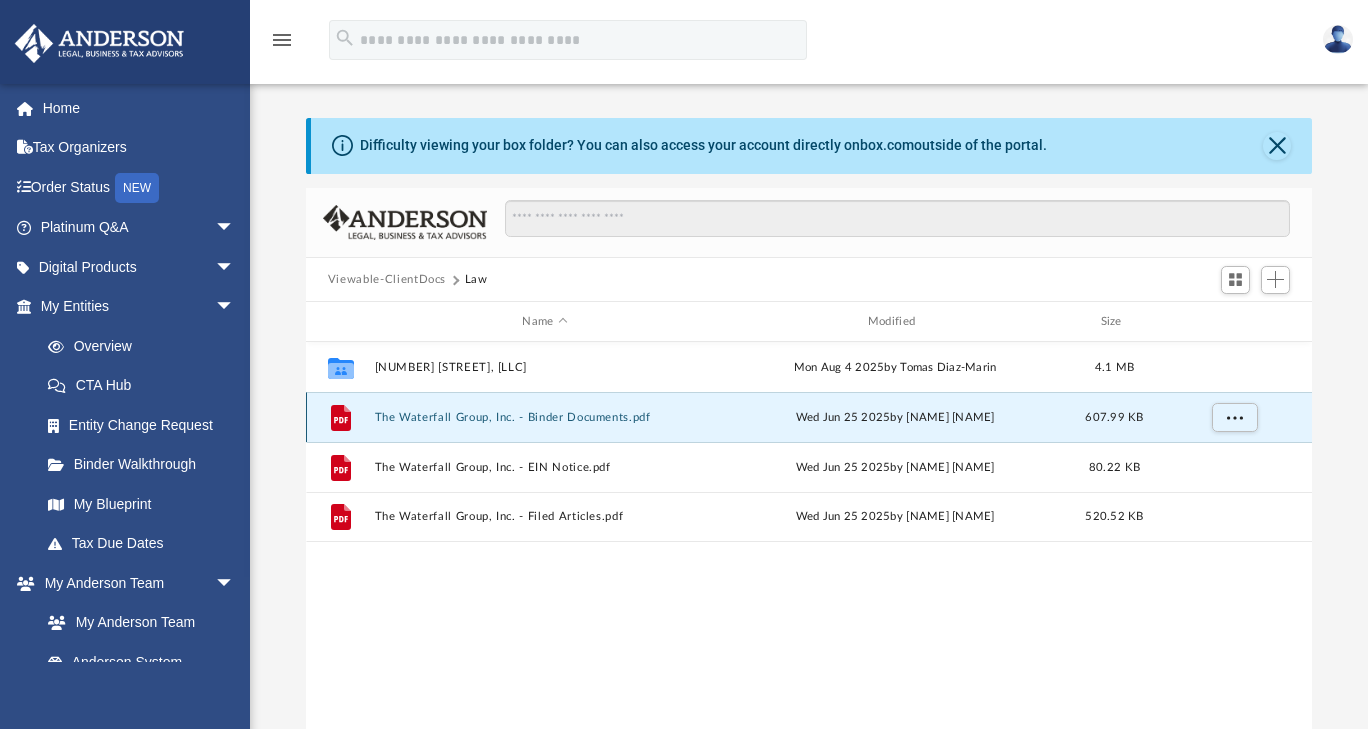 click on "The Waterfall Group, Inc. - Binder Documents.pdf" at bounding box center (544, 417) 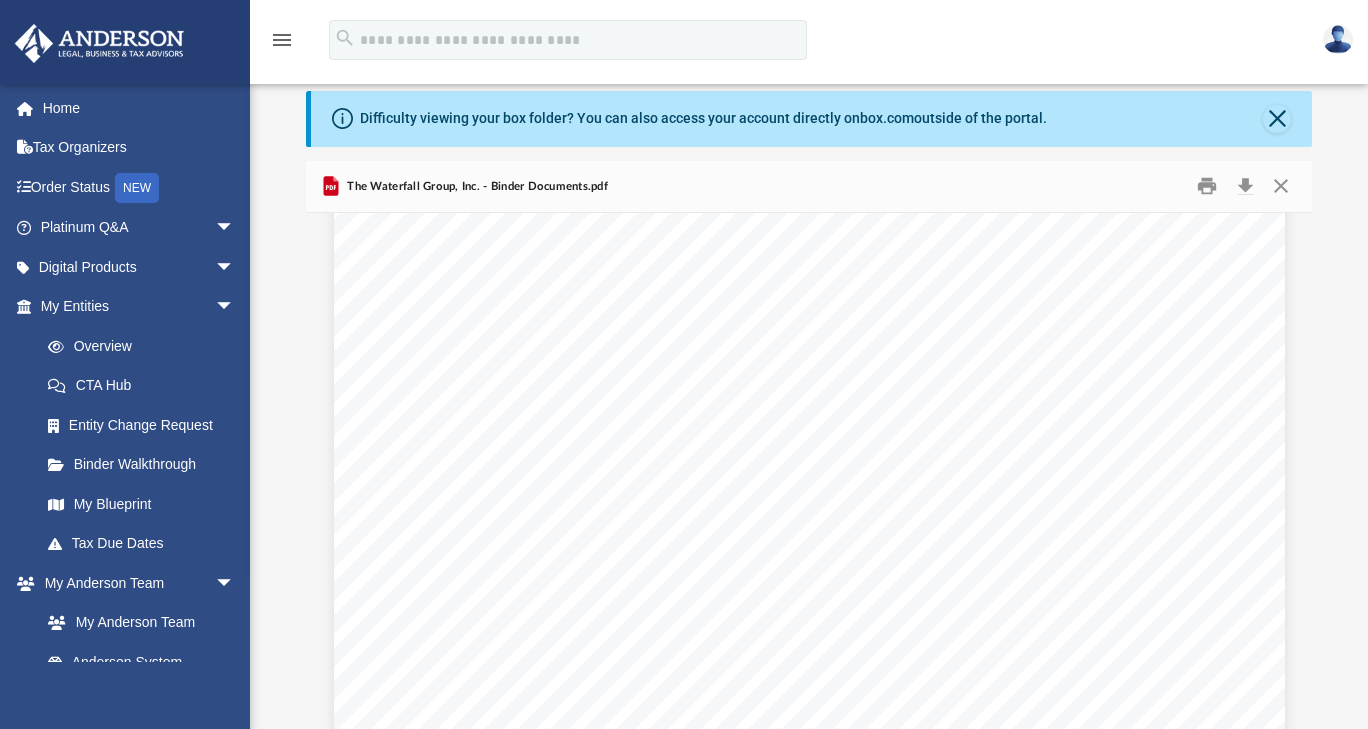 scroll, scrollTop: 49504, scrollLeft: 0, axis: vertical 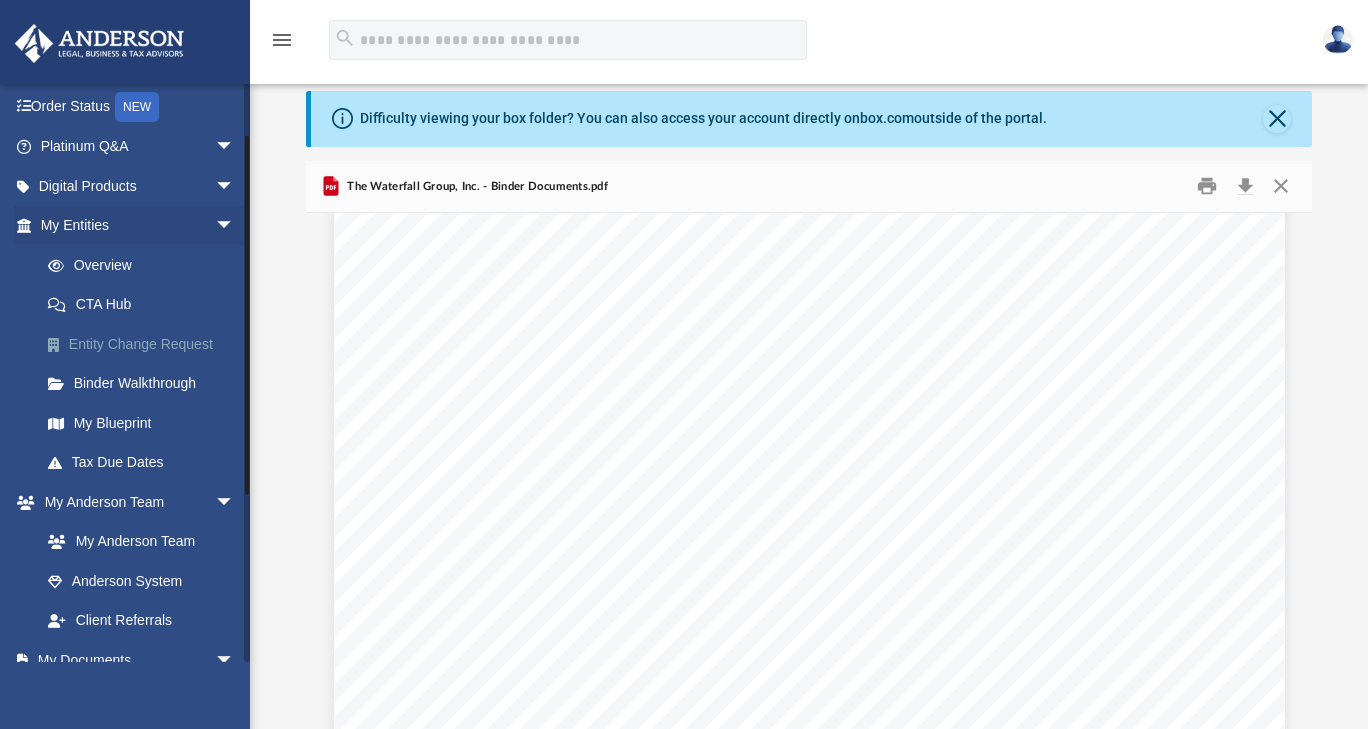 click on "Entity Change Request" at bounding box center [146, 344] 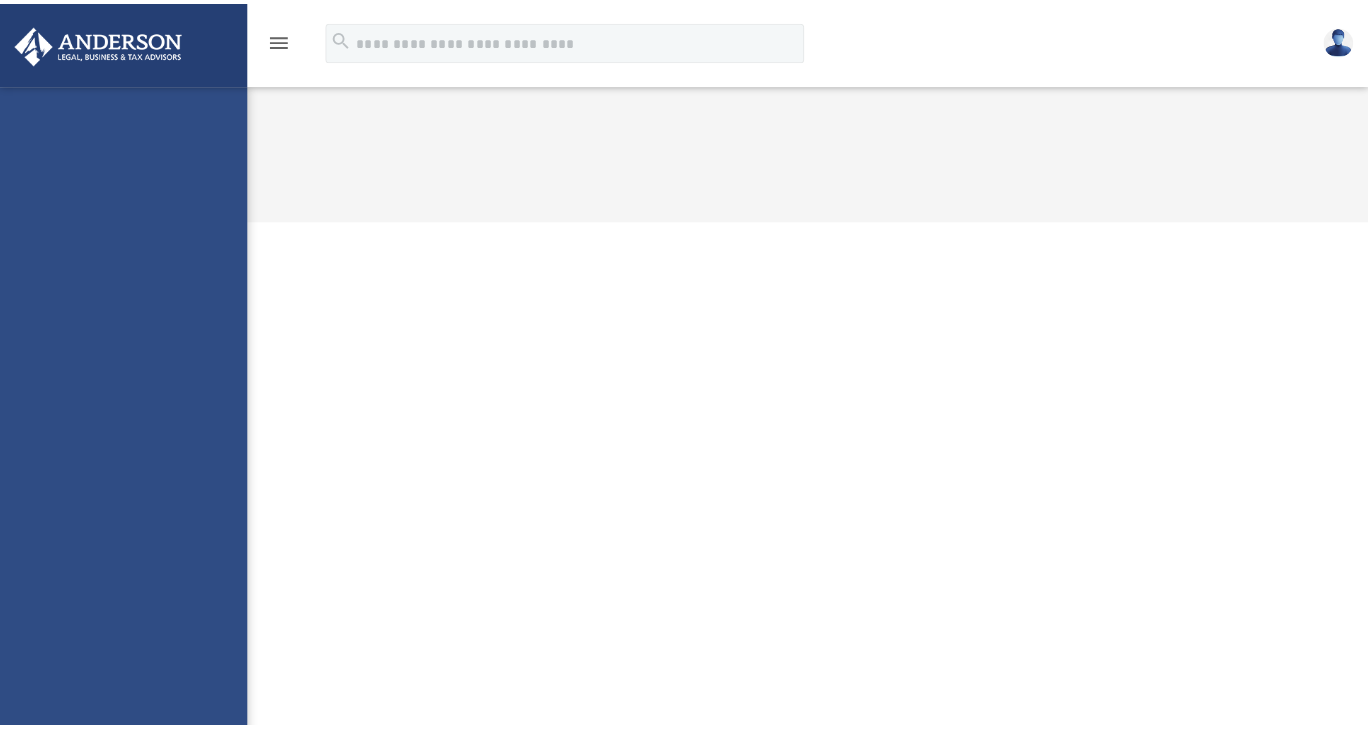scroll, scrollTop: 0, scrollLeft: 0, axis: both 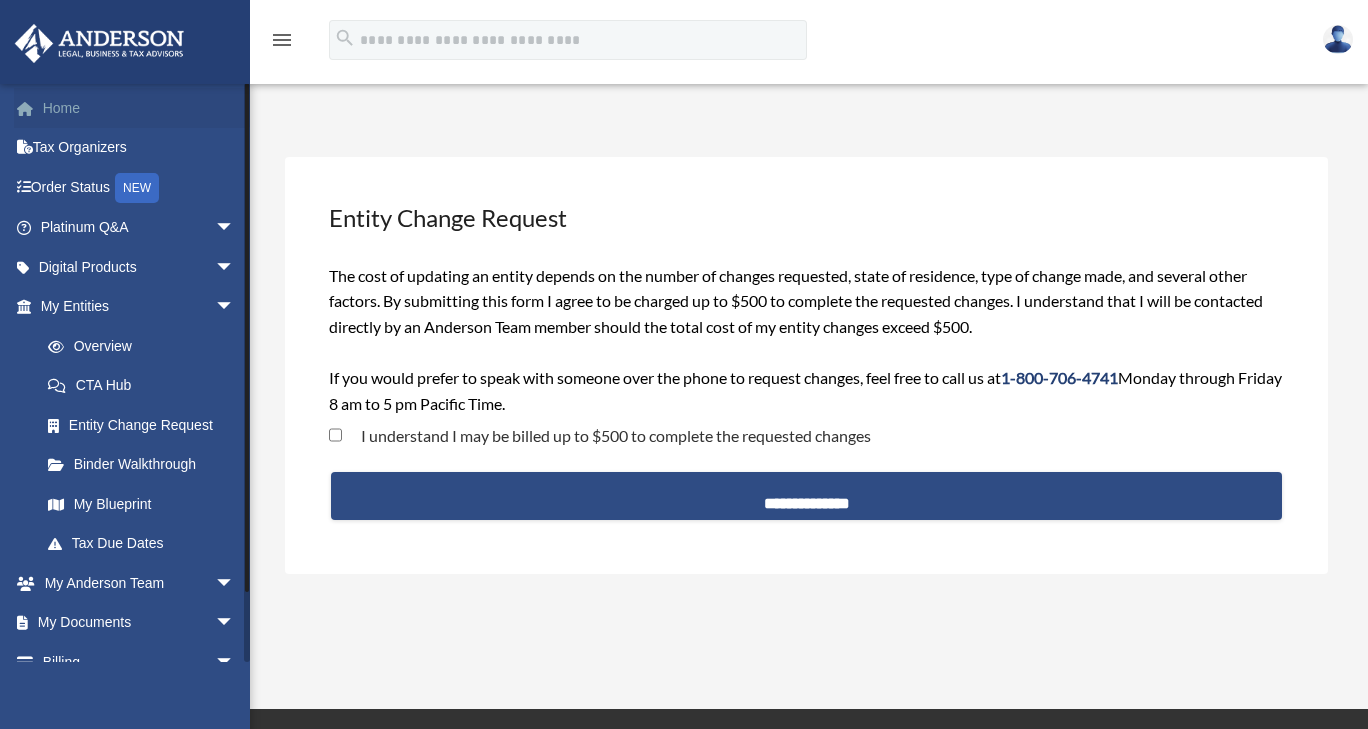 click on "Home" at bounding box center (139, 108) 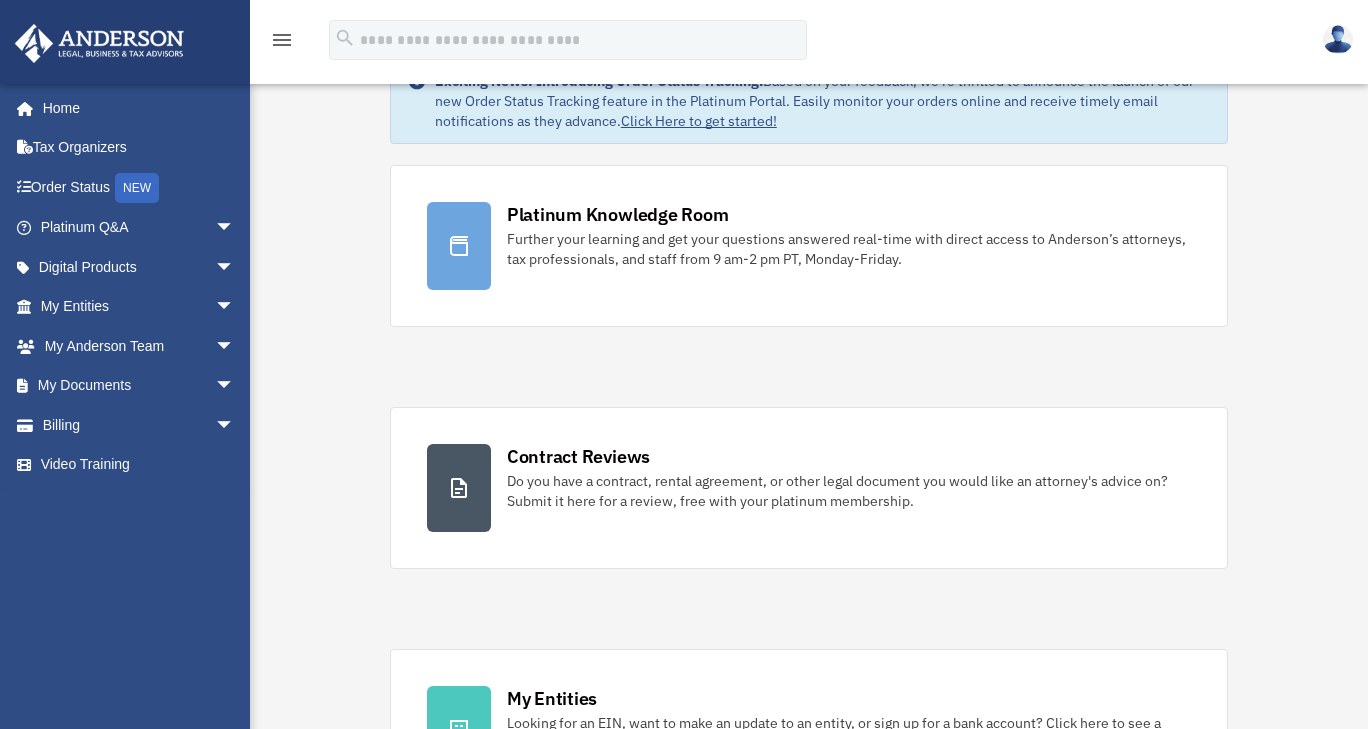 scroll, scrollTop: 95, scrollLeft: 0, axis: vertical 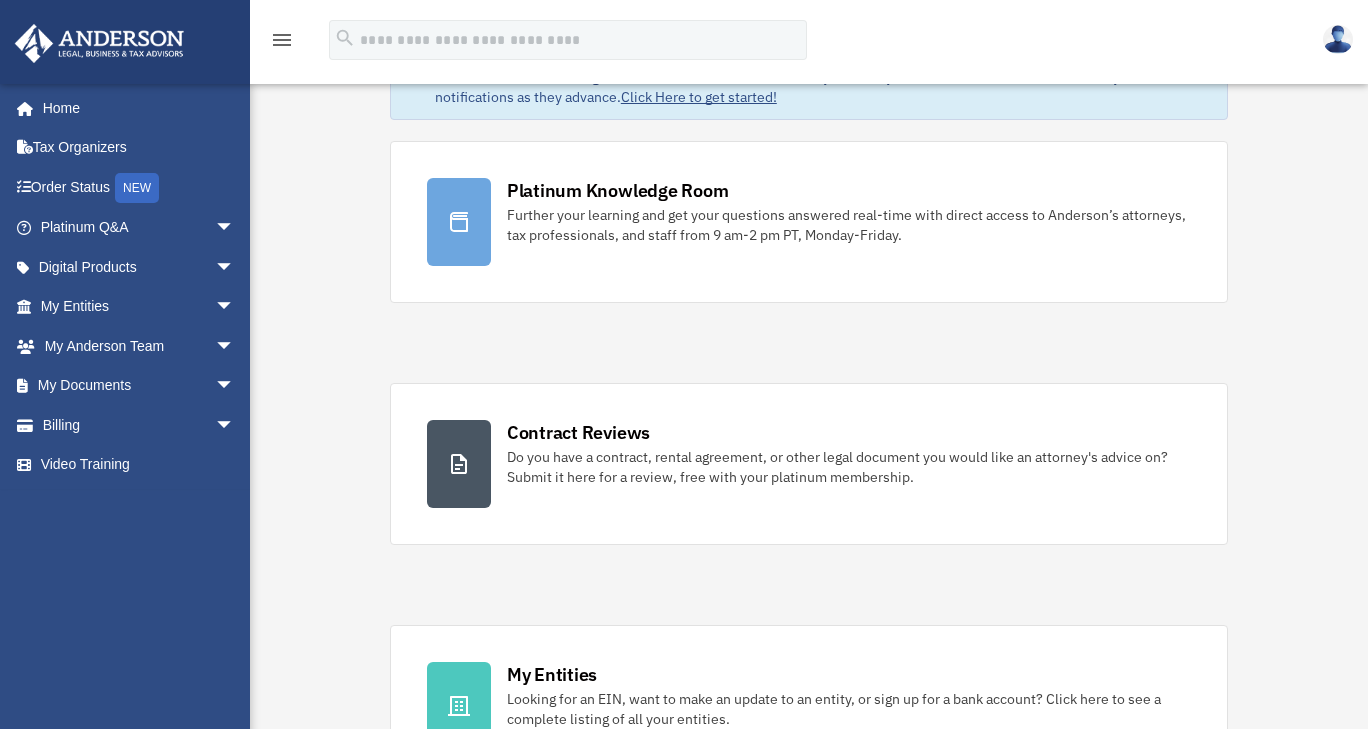 click on "Did you know, as a Platinum Member, you have an entire professional team at your disposal? Get the support you need as you expand your business, plan for the future, and maintain your investments with your Anderson team." at bounding box center (849, 961) 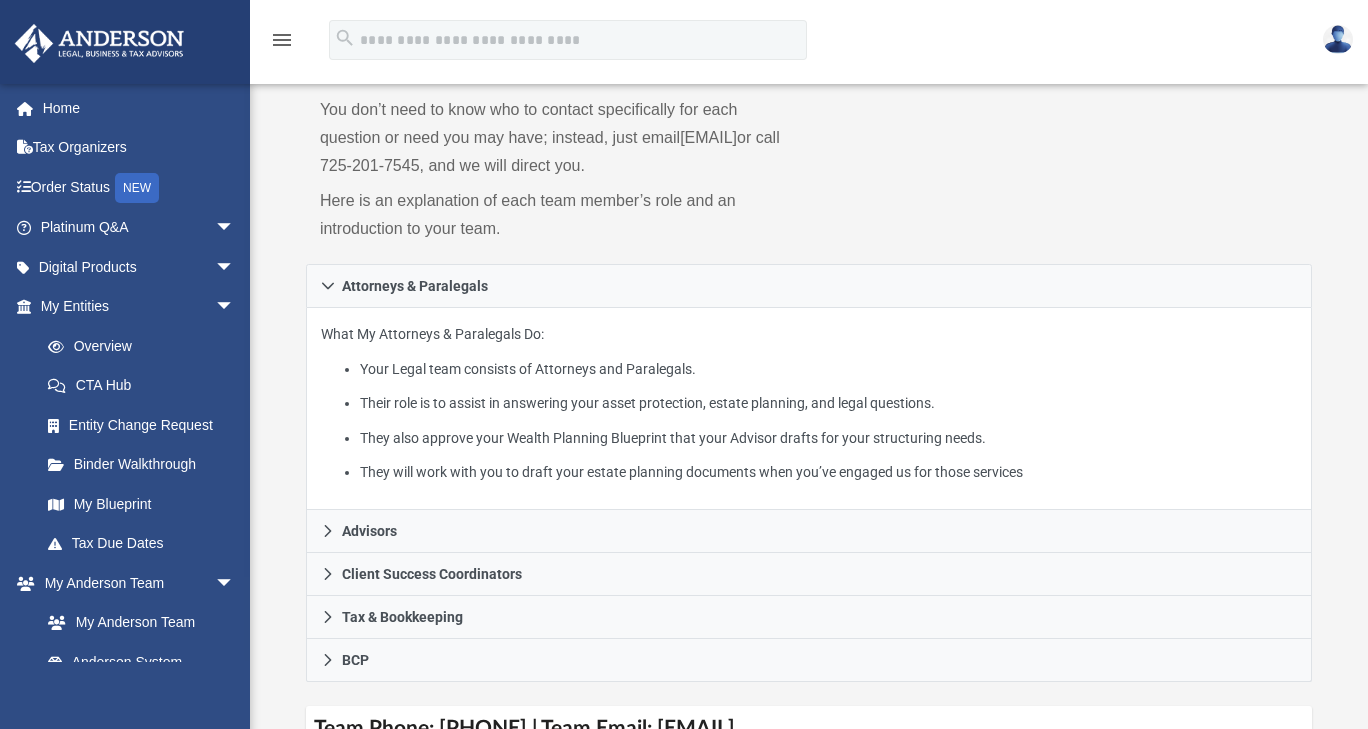scroll, scrollTop: 163, scrollLeft: 0, axis: vertical 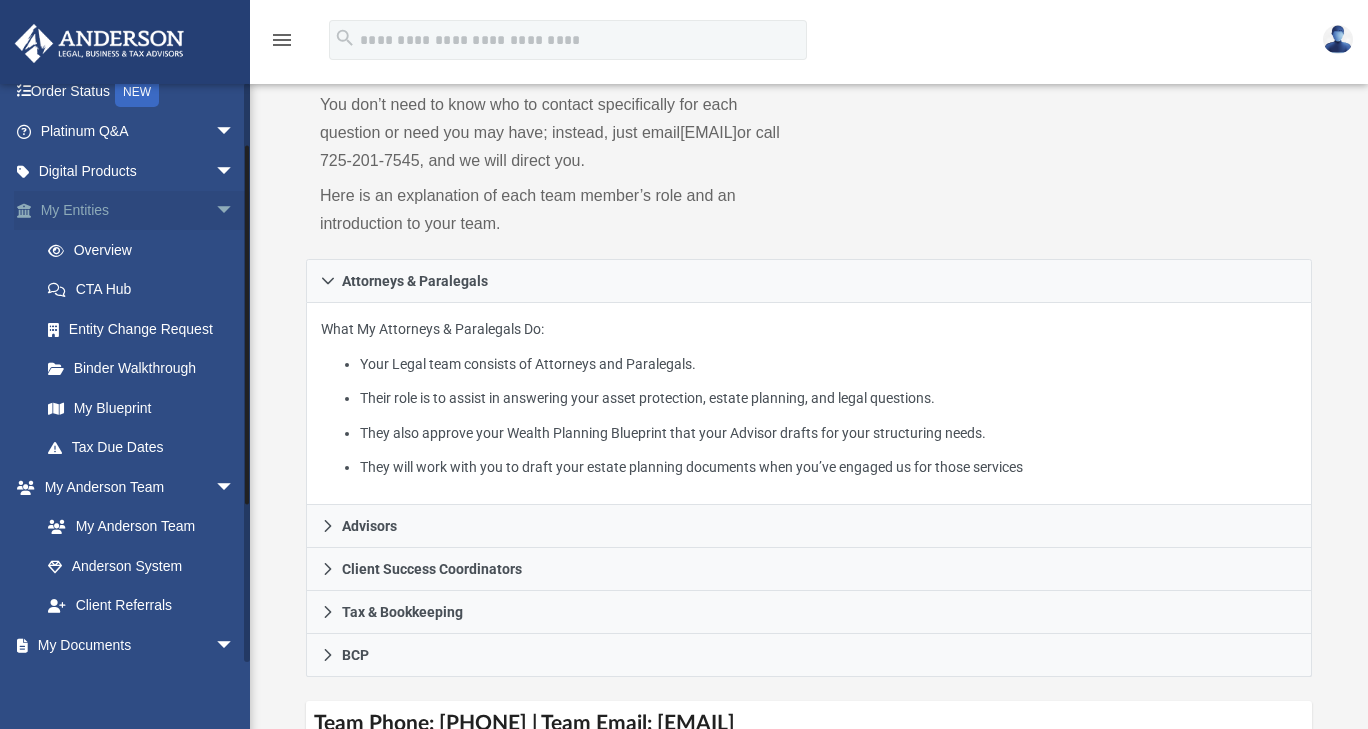 click on "My Entities arrow_drop_down" at bounding box center (139, 211) 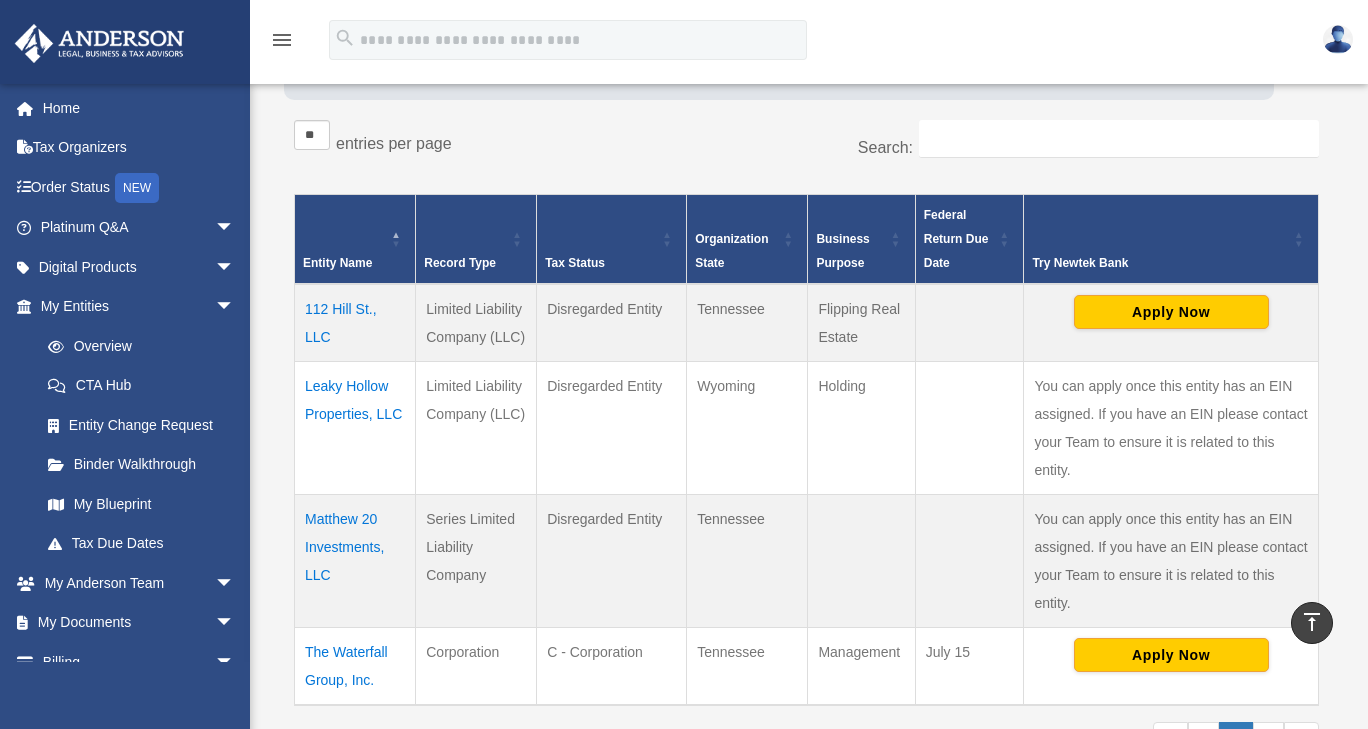 scroll, scrollTop: 376, scrollLeft: 0, axis: vertical 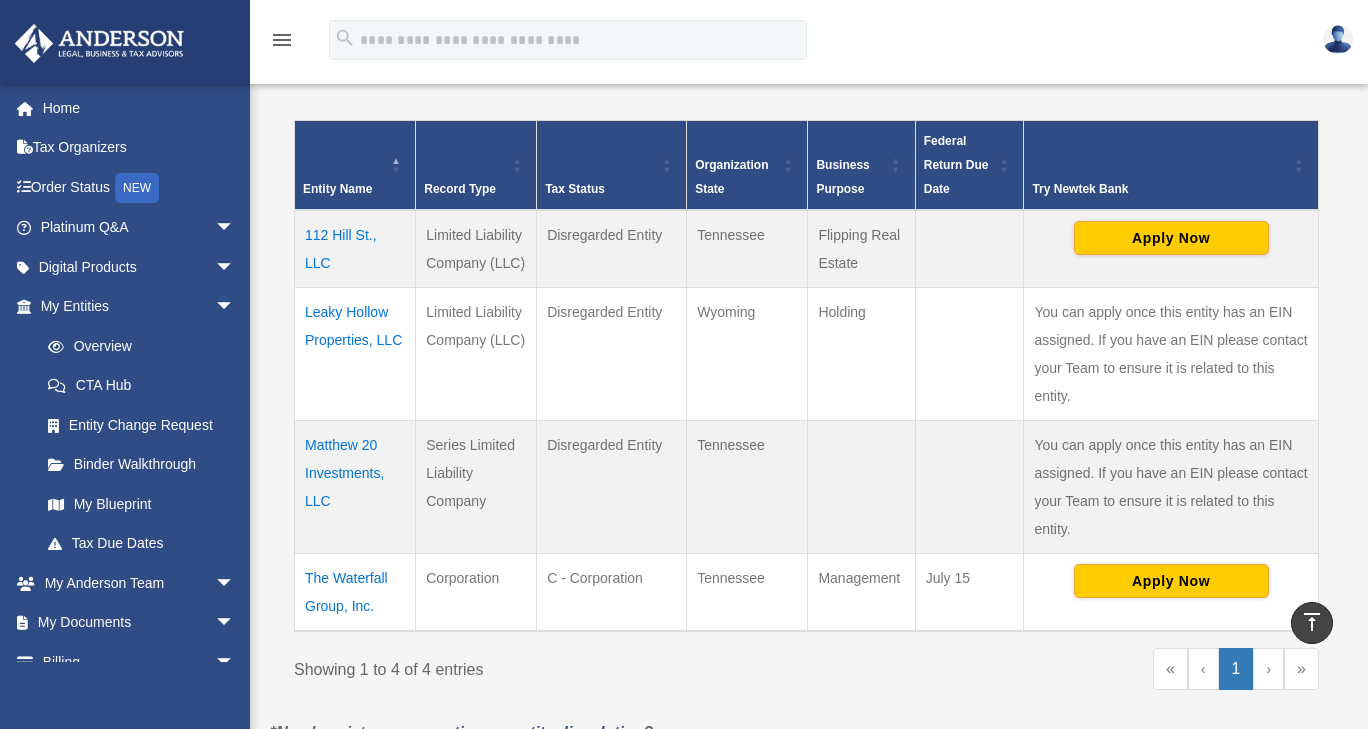 click on "Matthew 20 Investments, LLC" at bounding box center [355, 486] 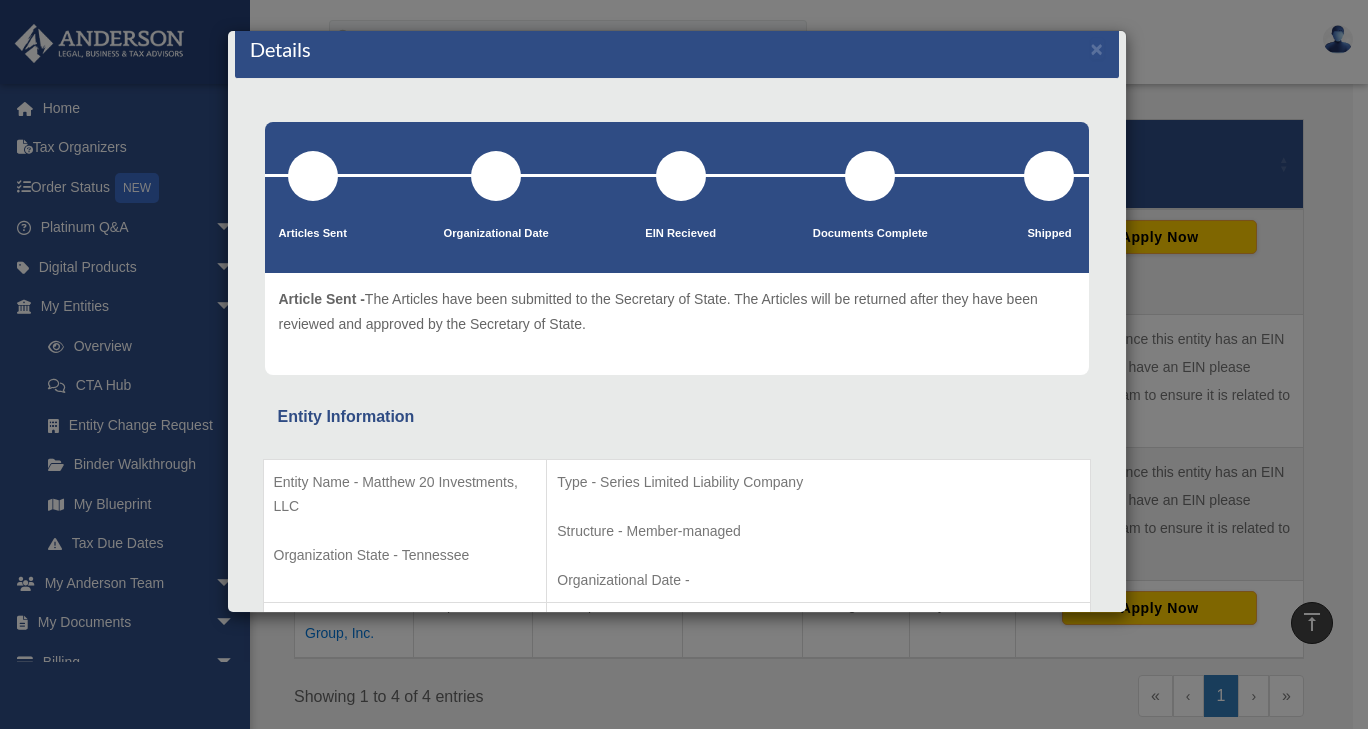 scroll, scrollTop: 0, scrollLeft: 0, axis: both 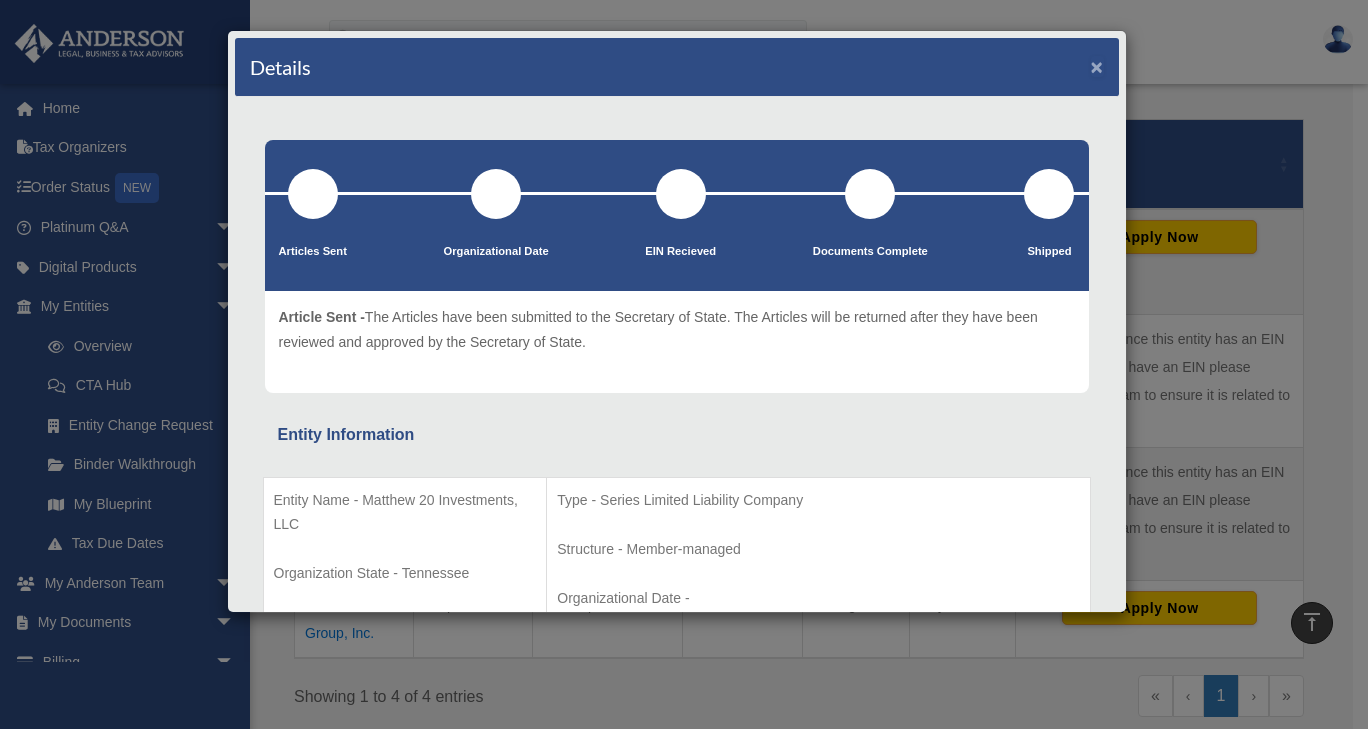 click on "×" at bounding box center (1097, 66) 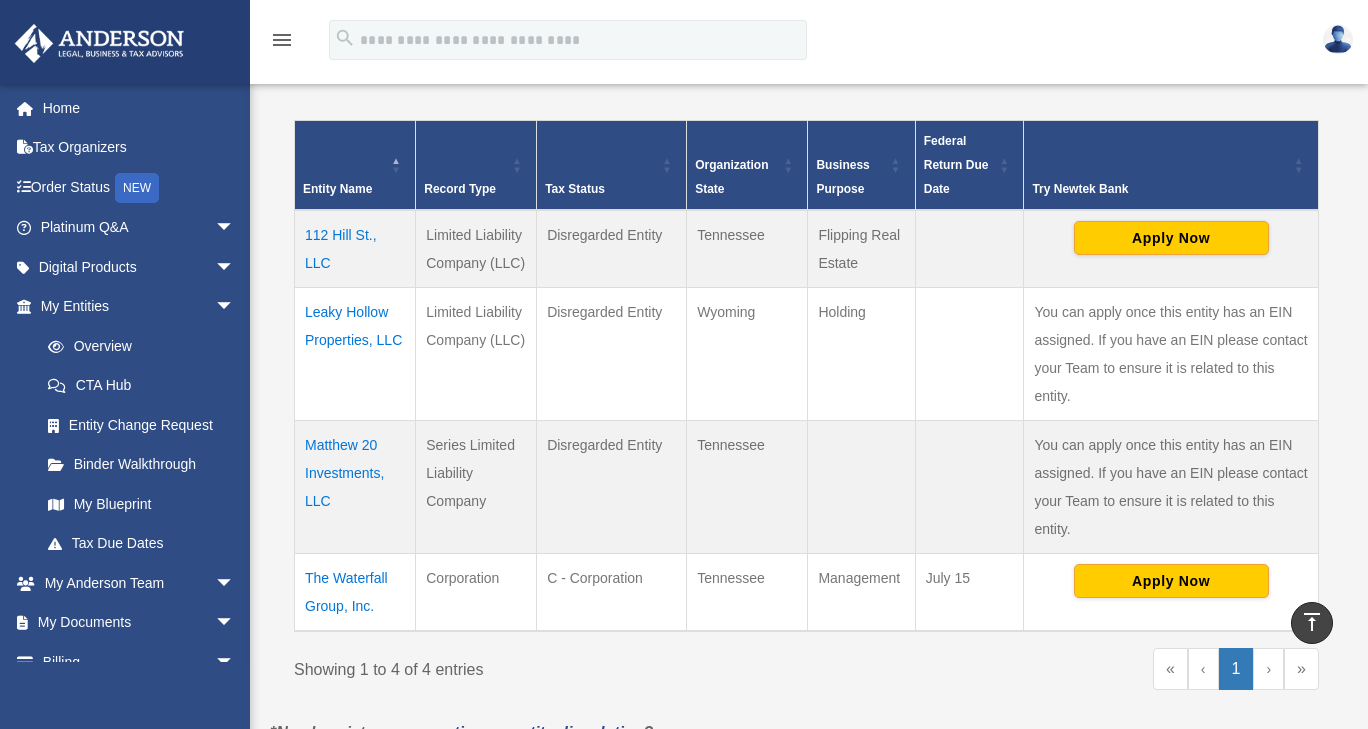 click on "Leaky Hollow Properties, LLC" at bounding box center (355, 353) 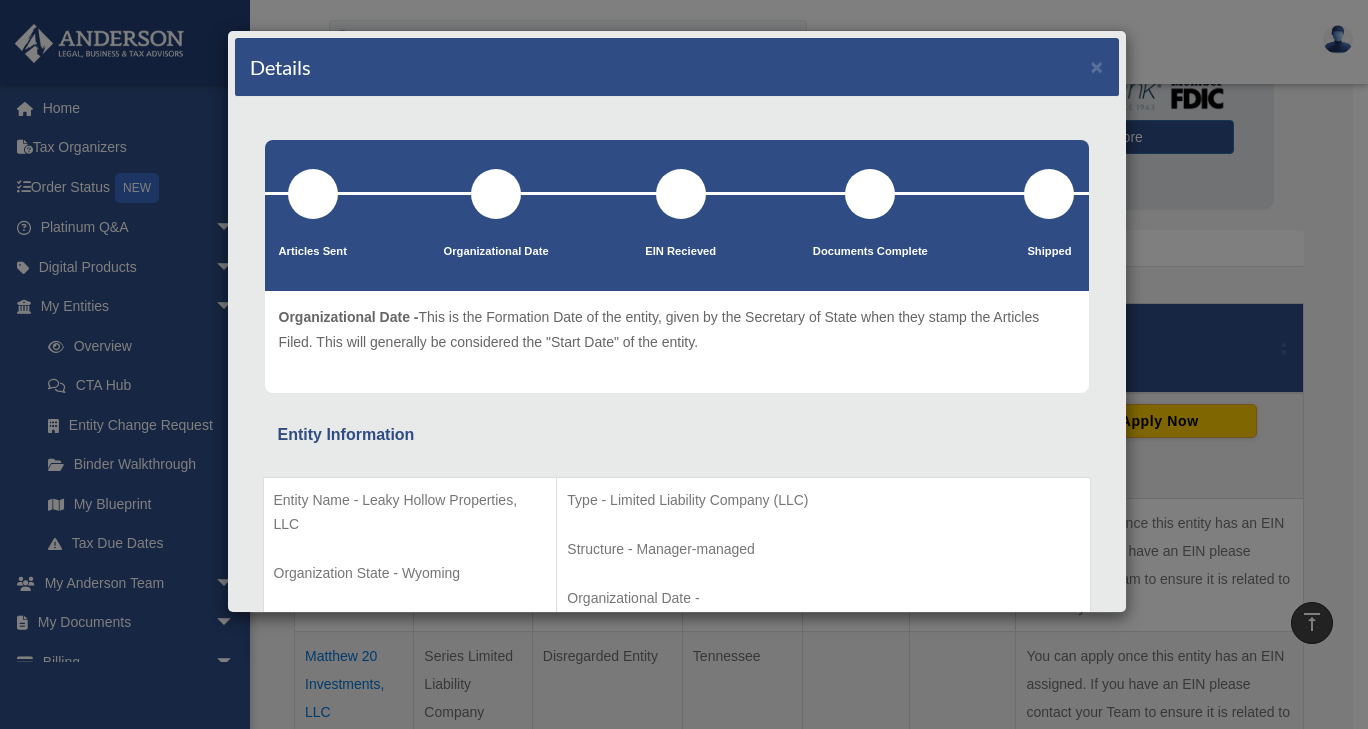 scroll, scrollTop: 186, scrollLeft: 0, axis: vertical 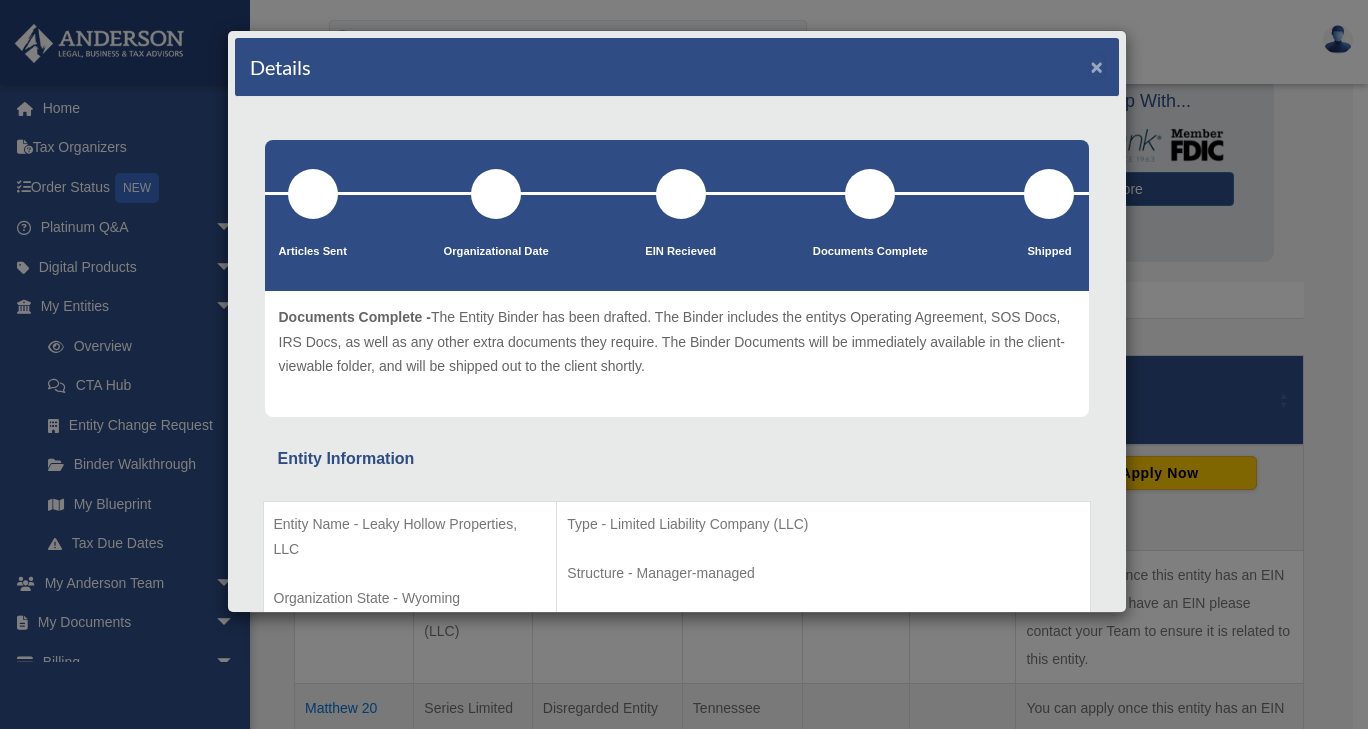 click on "×" at bounding box center [1097, 66] 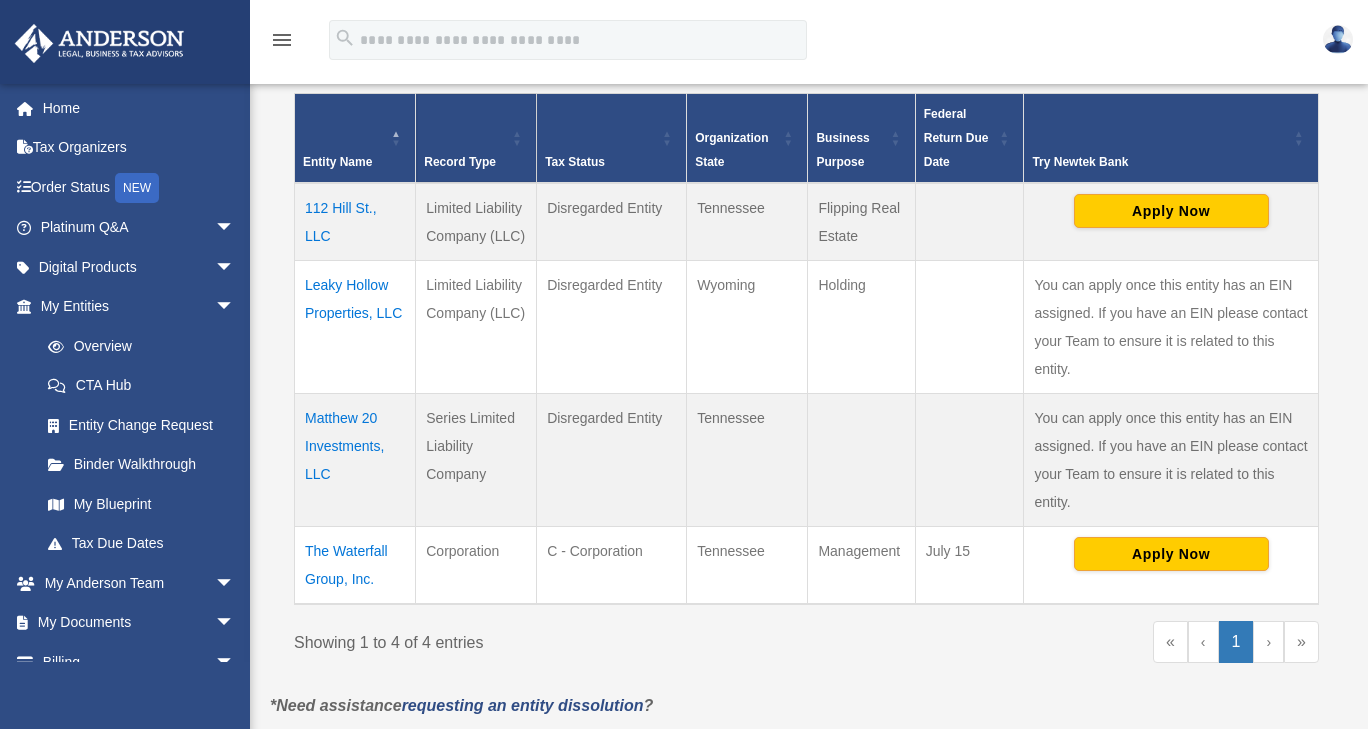 scroll, scrollTop: 402, scrollLeft: 0, axis: vertical 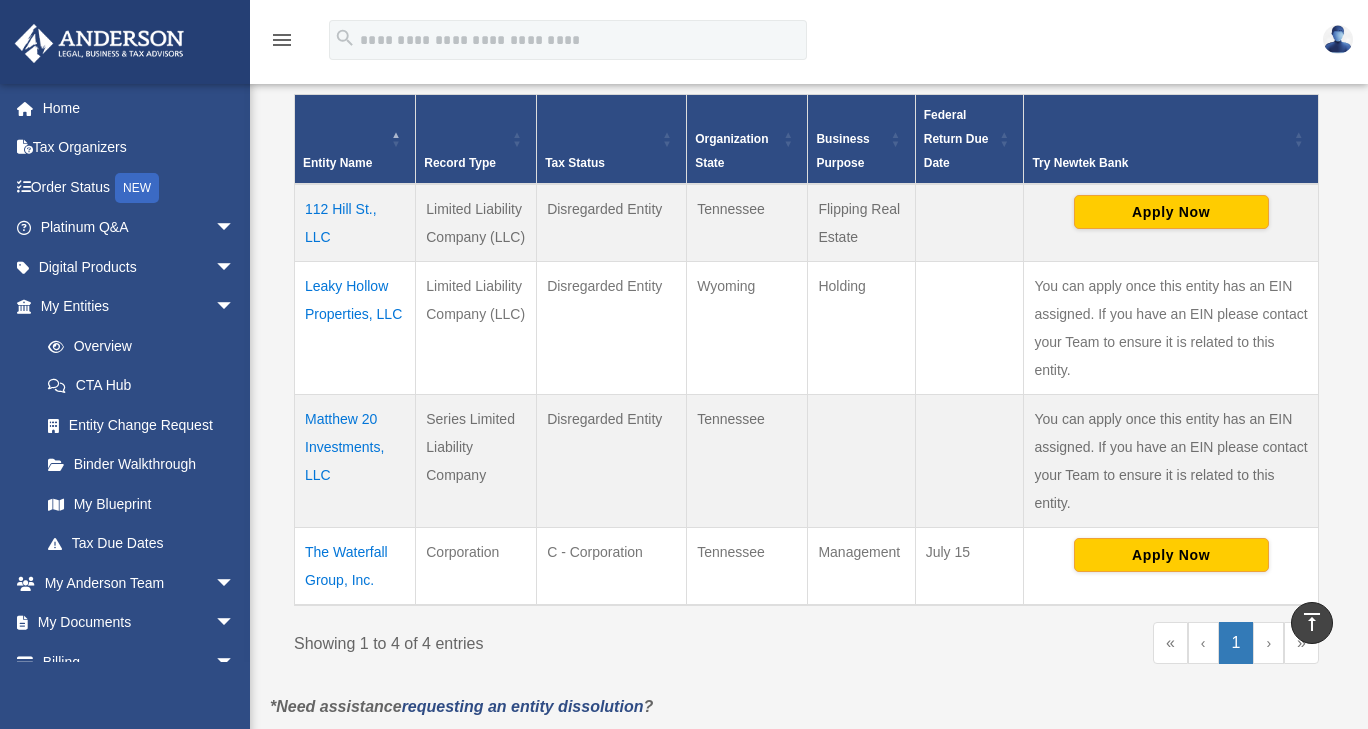 click on "Leaky Hollow Properties, LLC" at bounding box center [355, 327] 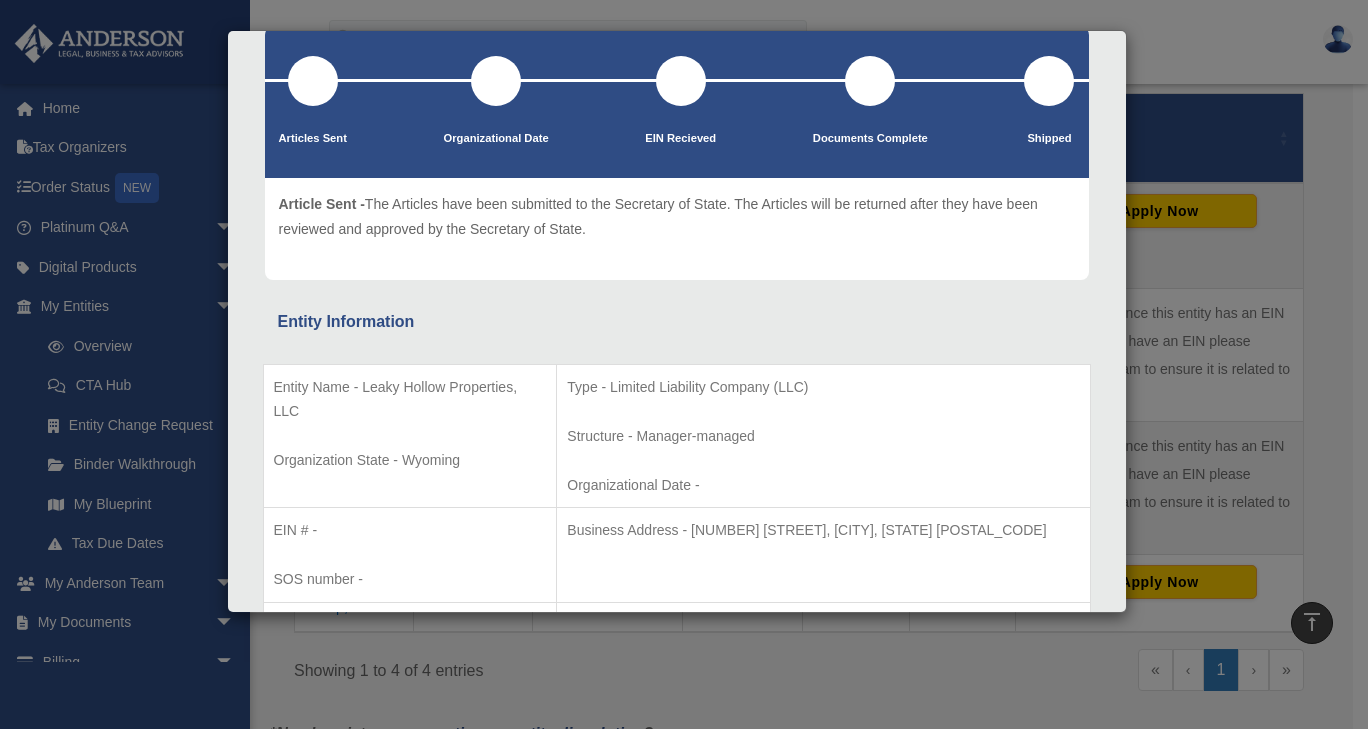scroll, scrollTop: 0, scrollLeft: 0, axis: both 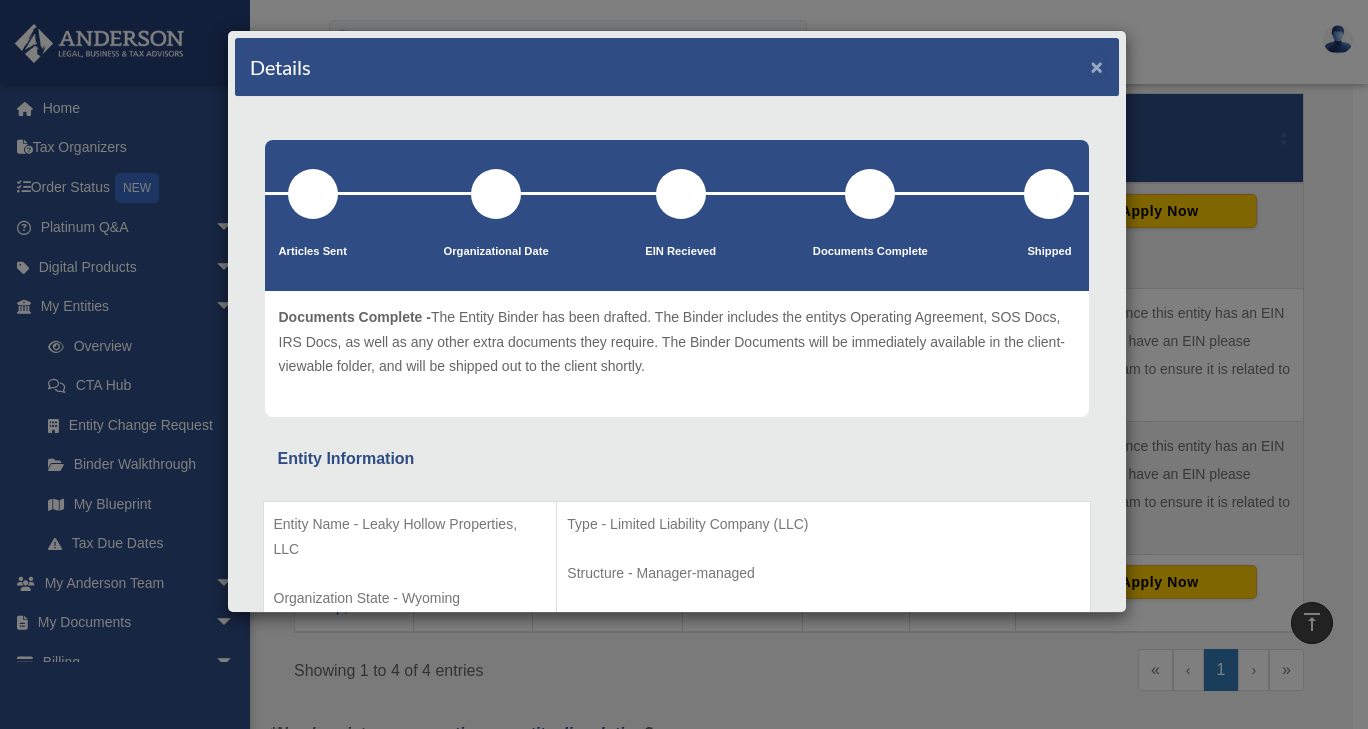click on "×" at bounding box center [1097, 66] 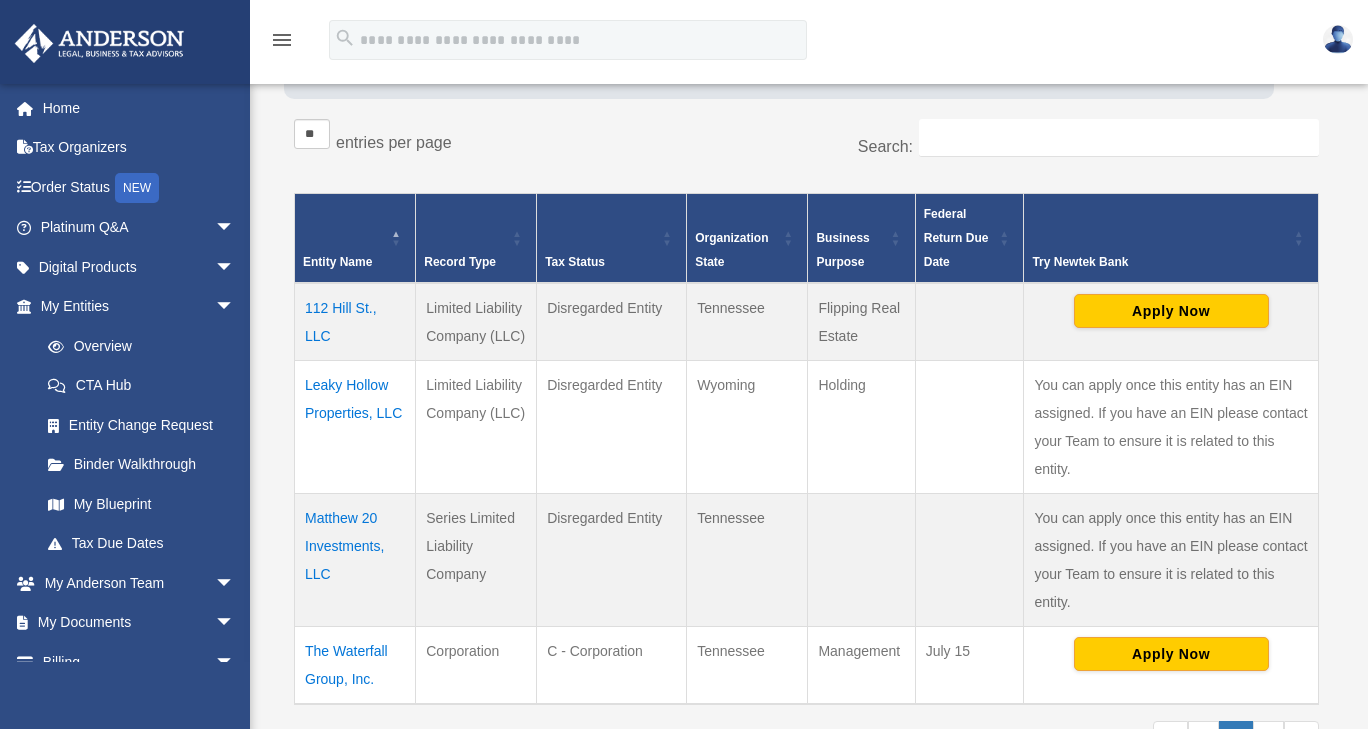 scroll, scrollTop: 331, scrollLeft: 0, axis: vertical 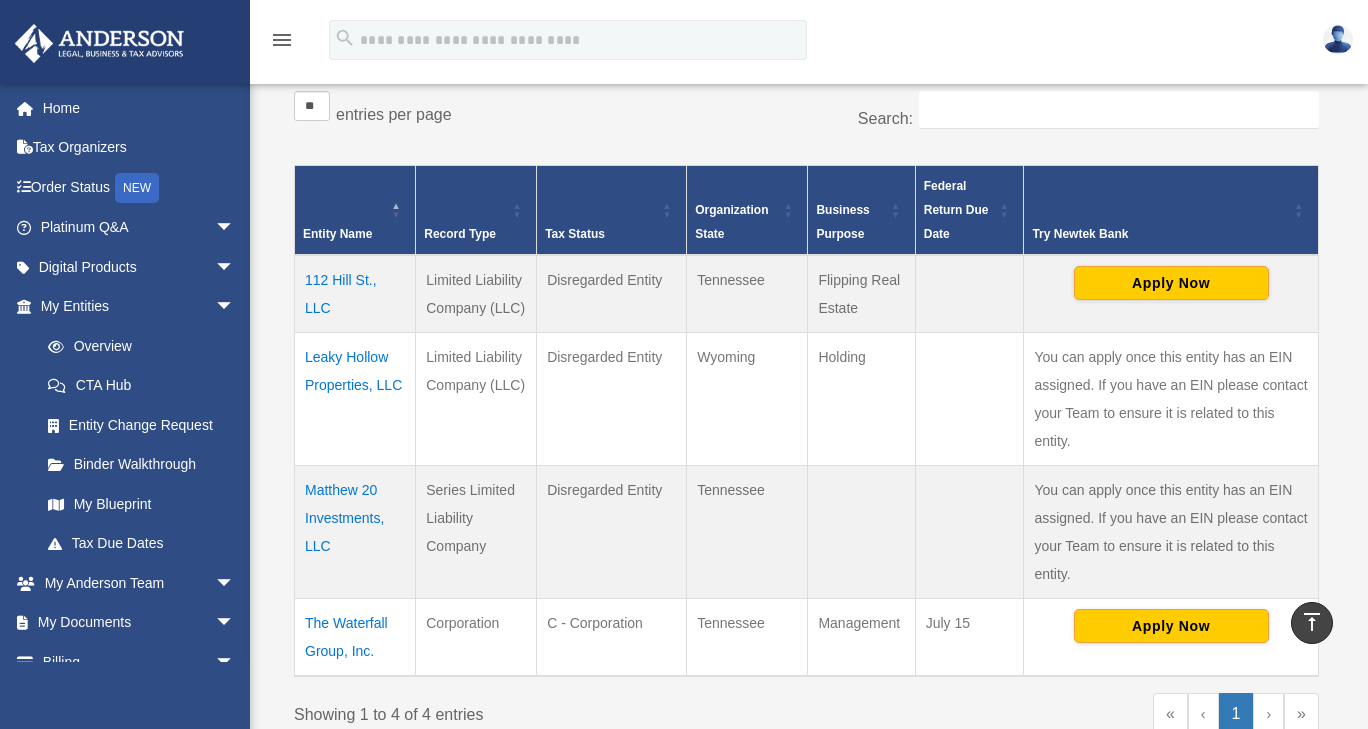 click on "Matthew 20 Investments, LLC" at bounding box center [355, 531] 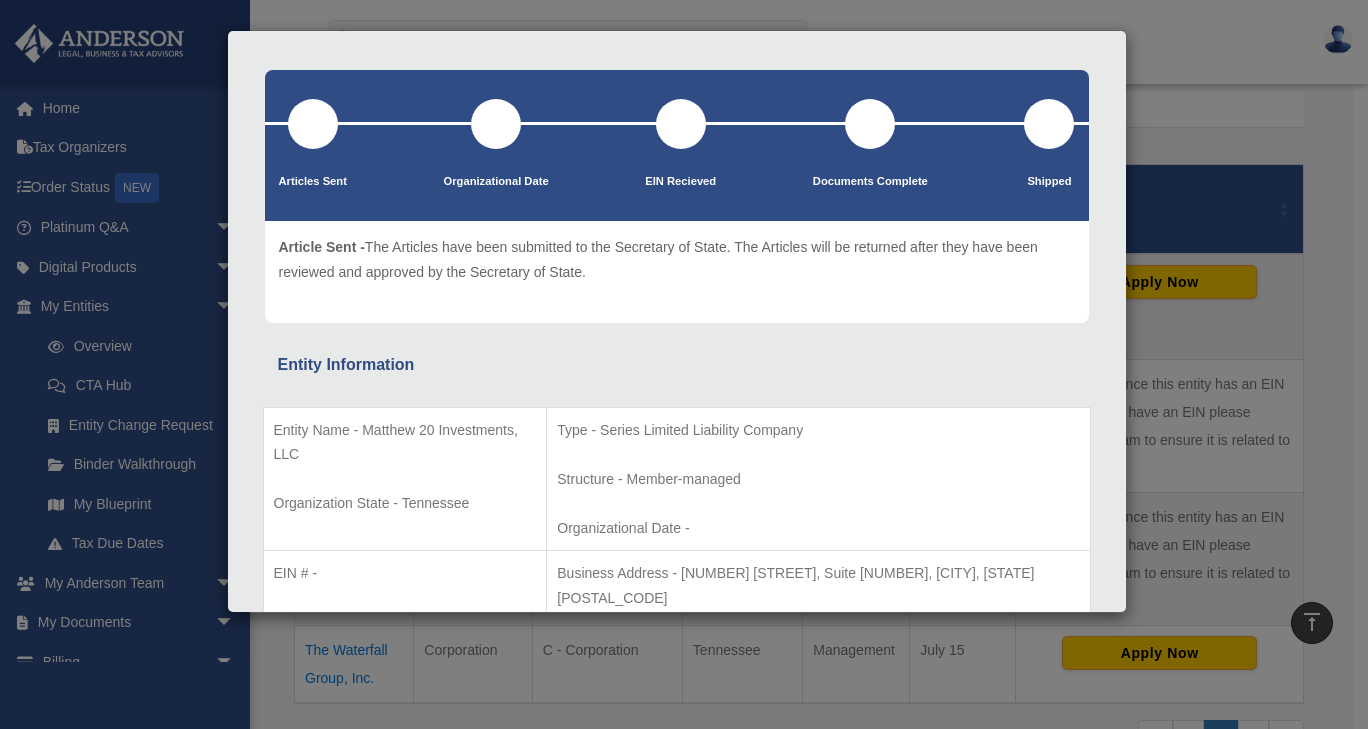 scroll, scrollTop: 0, scrollLeft: 0, axis: both 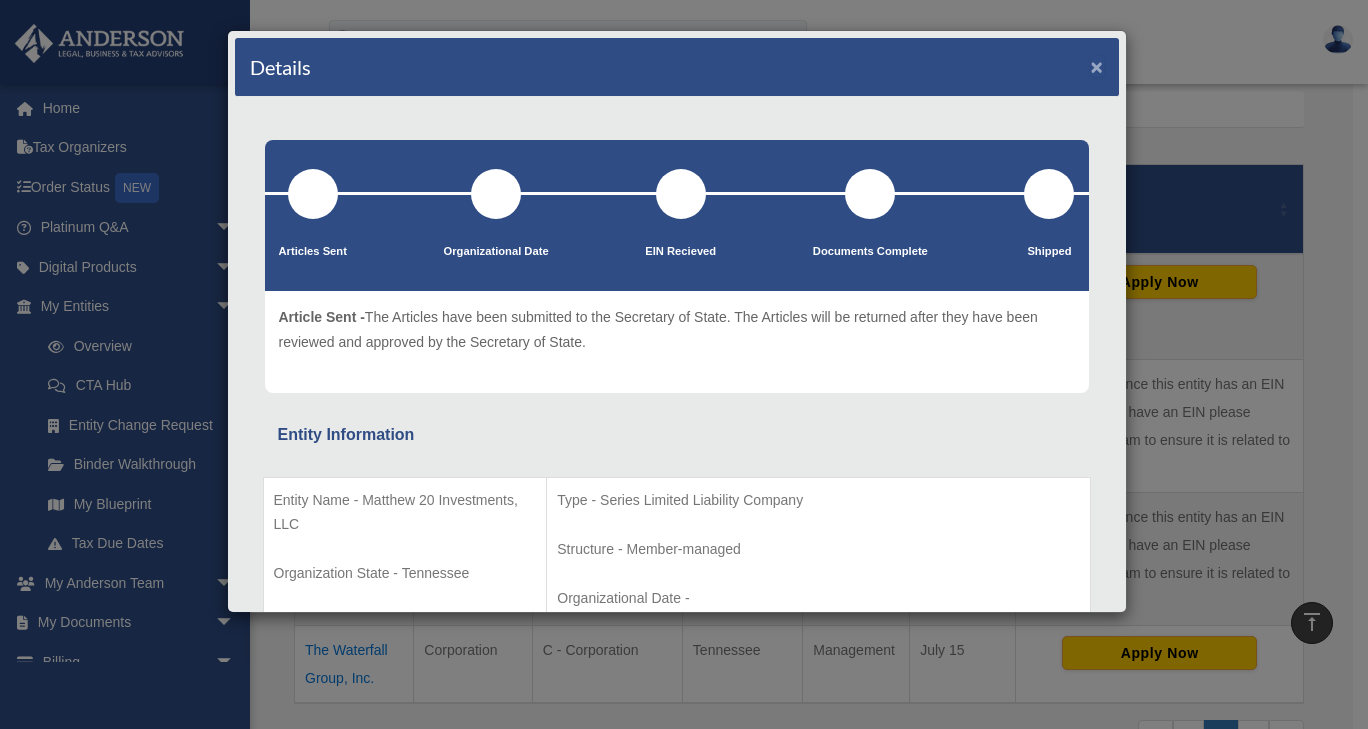 click on "×" at bounding box center [1097, 66] 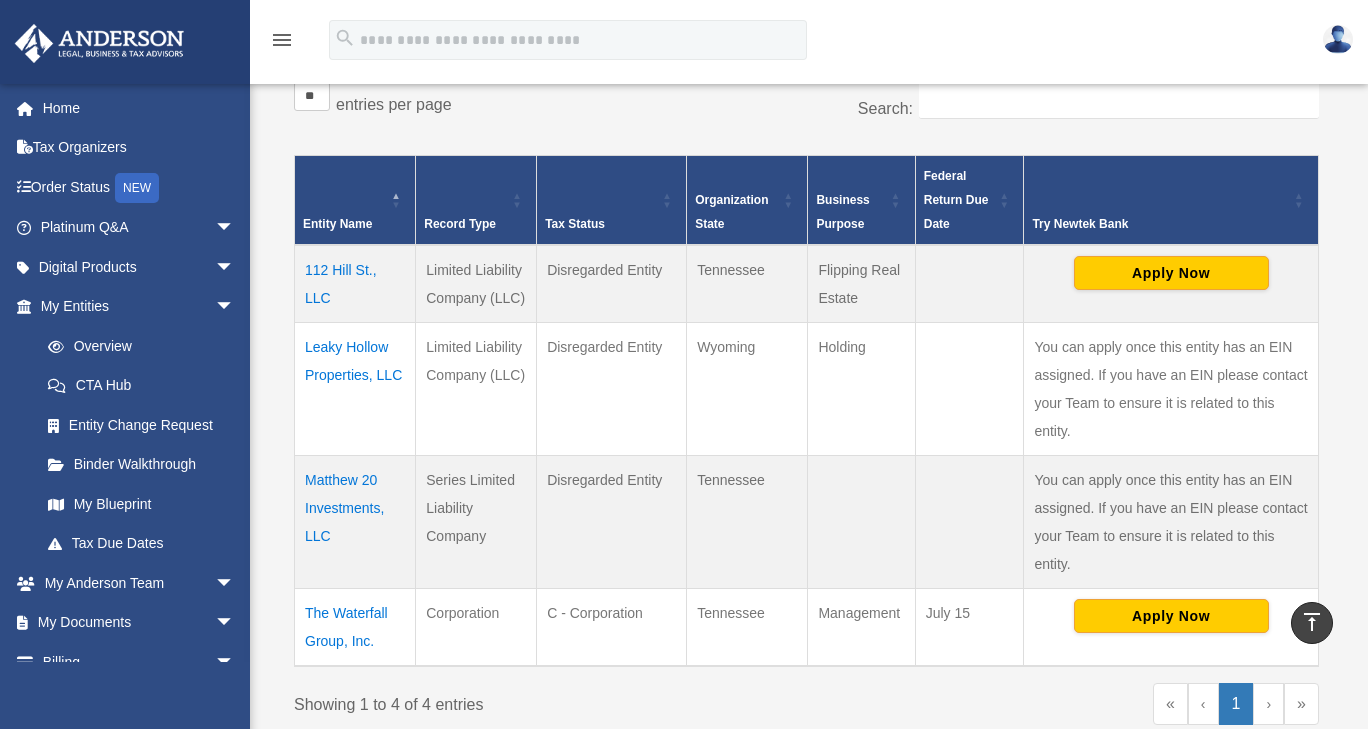 scroll, scrollTop: 347, scrollLeft: 0, axis: vertical 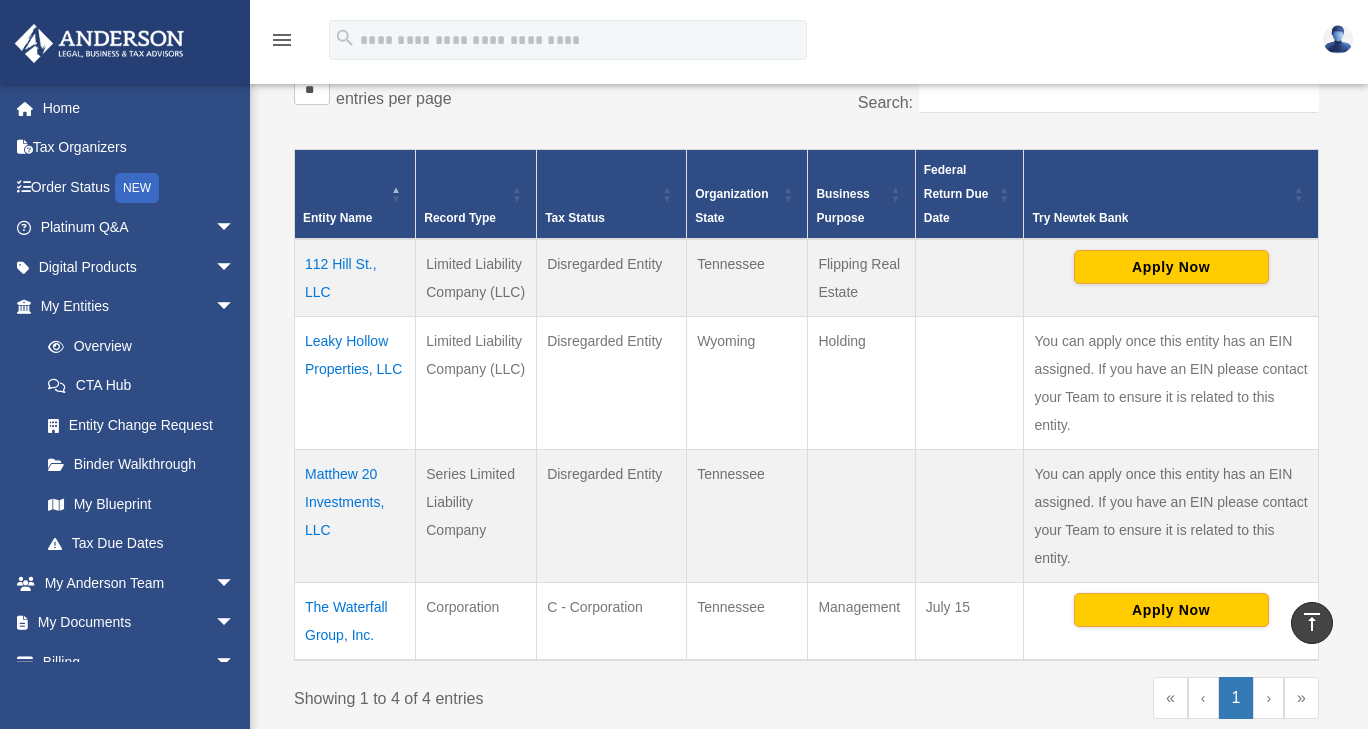 click on "Matthew 20 Investments, LLC" at bounding box center (355, 515) 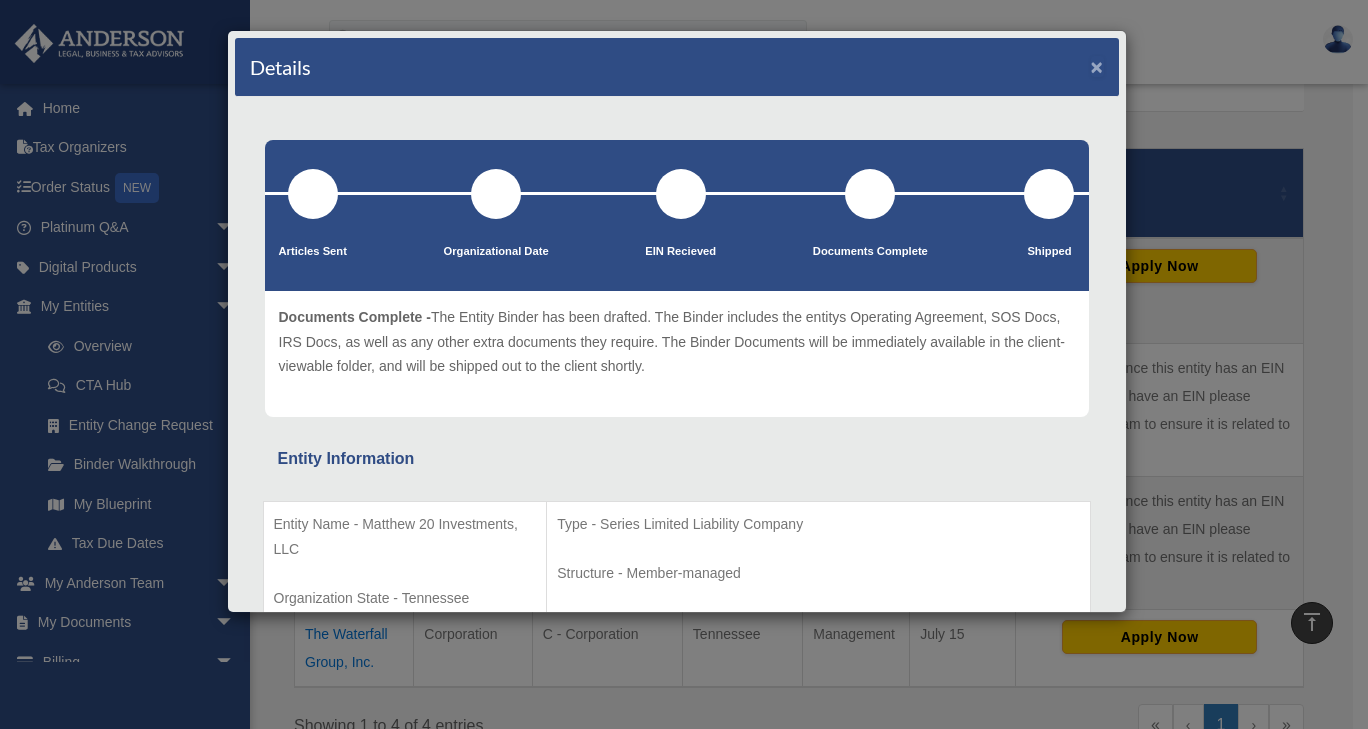 click on "×" at bounding box center [1097, 66] 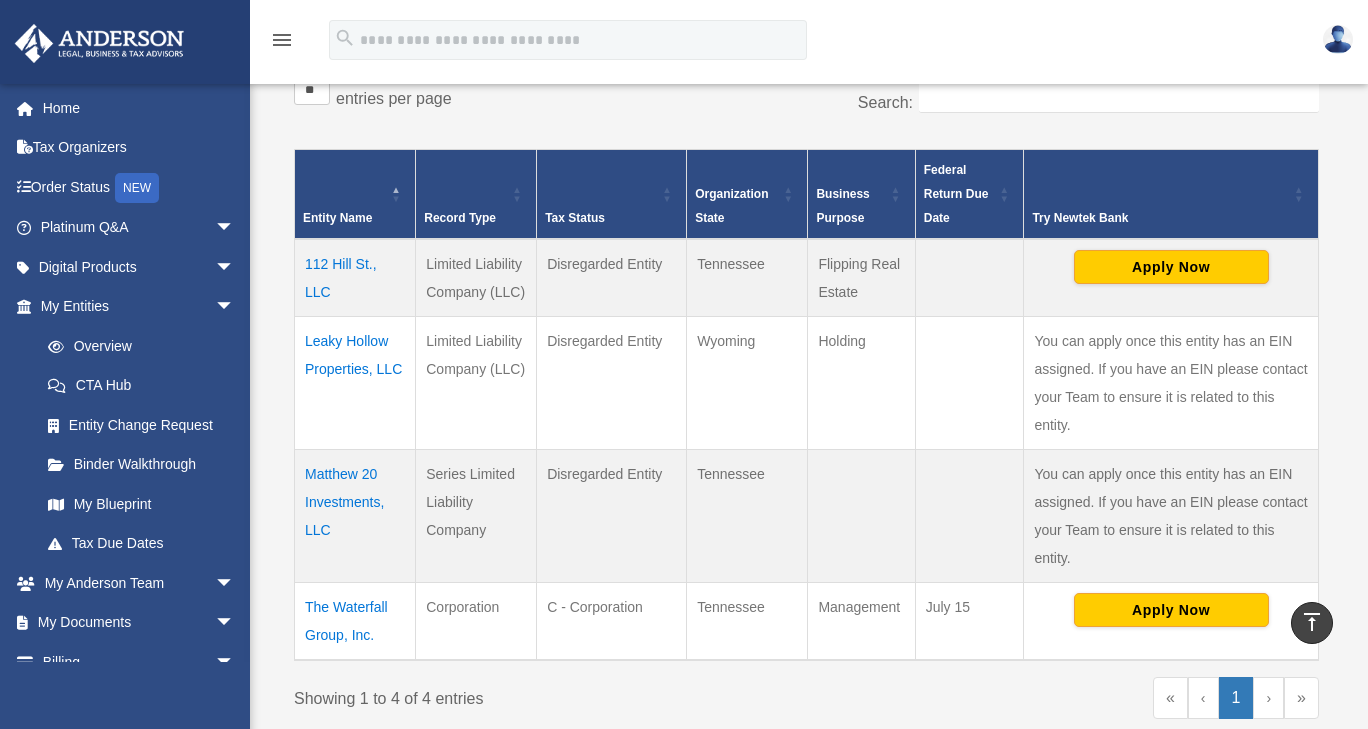 click on "112 Hill St., LLC" at bounding box center [355, 278] 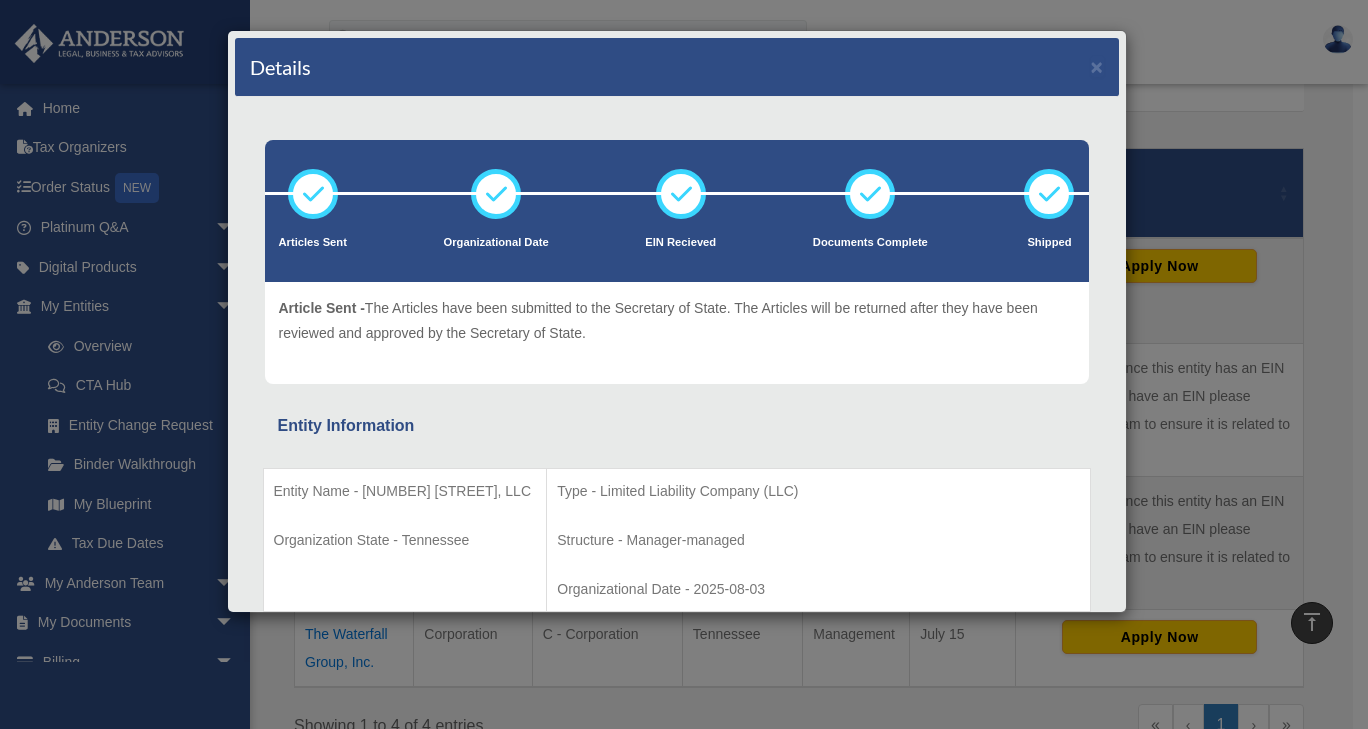 click on "Details
×" at bounding box center (677, 67) 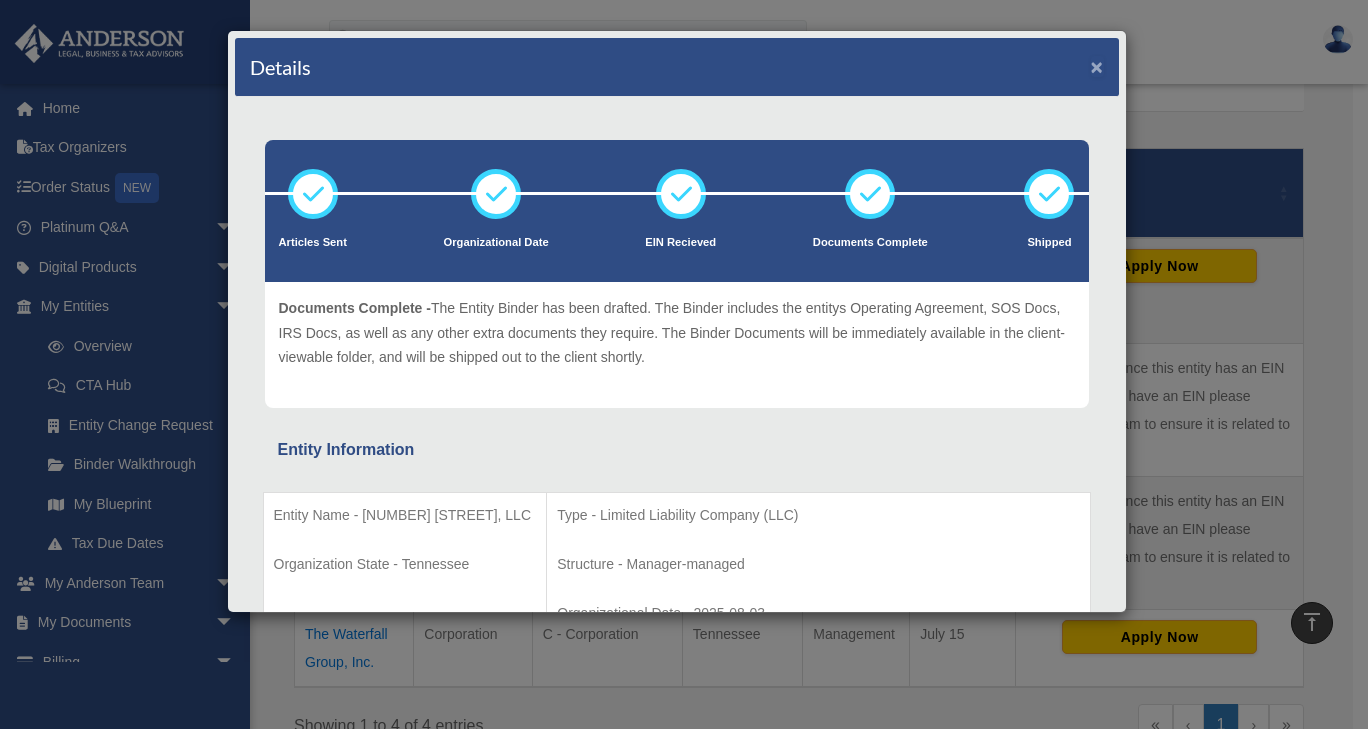 click on "×" at bounding box center (1097, 66) 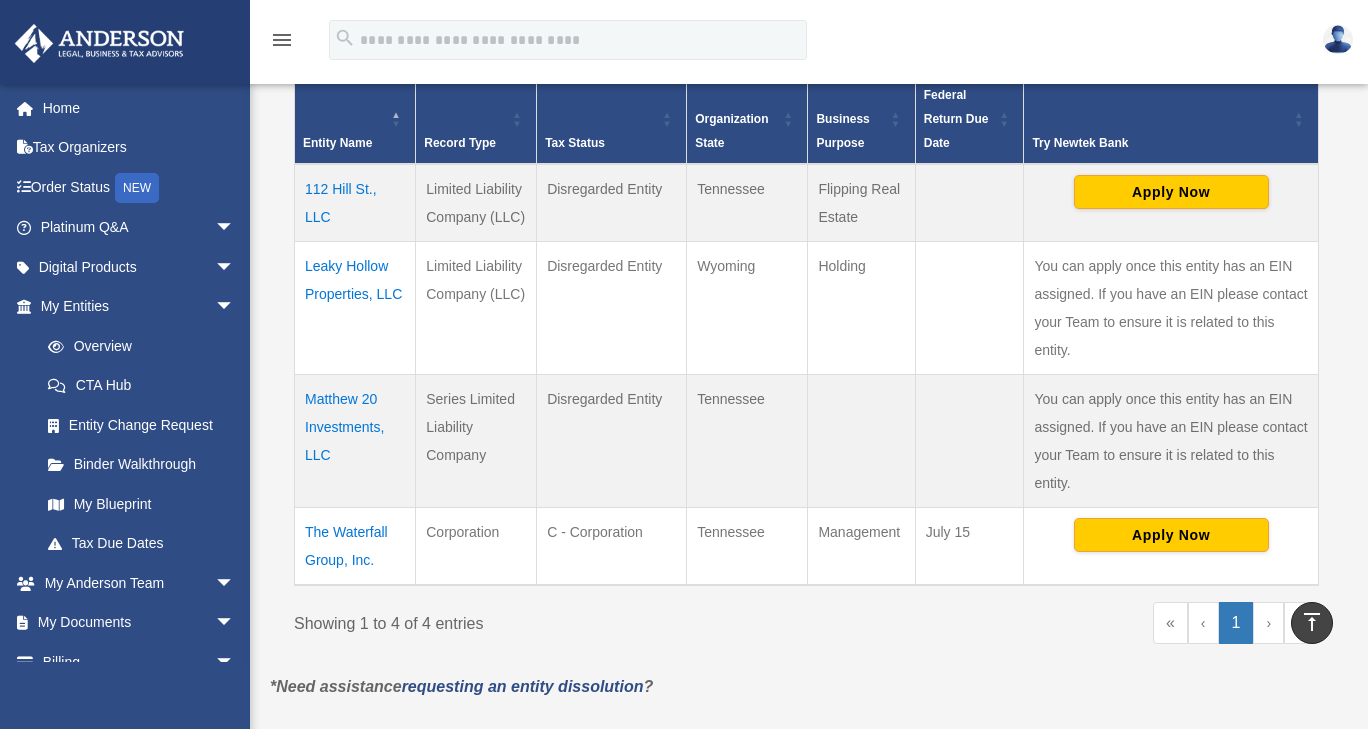 scroll, scrollTop: 0, scrollLeft: 0, axis: both 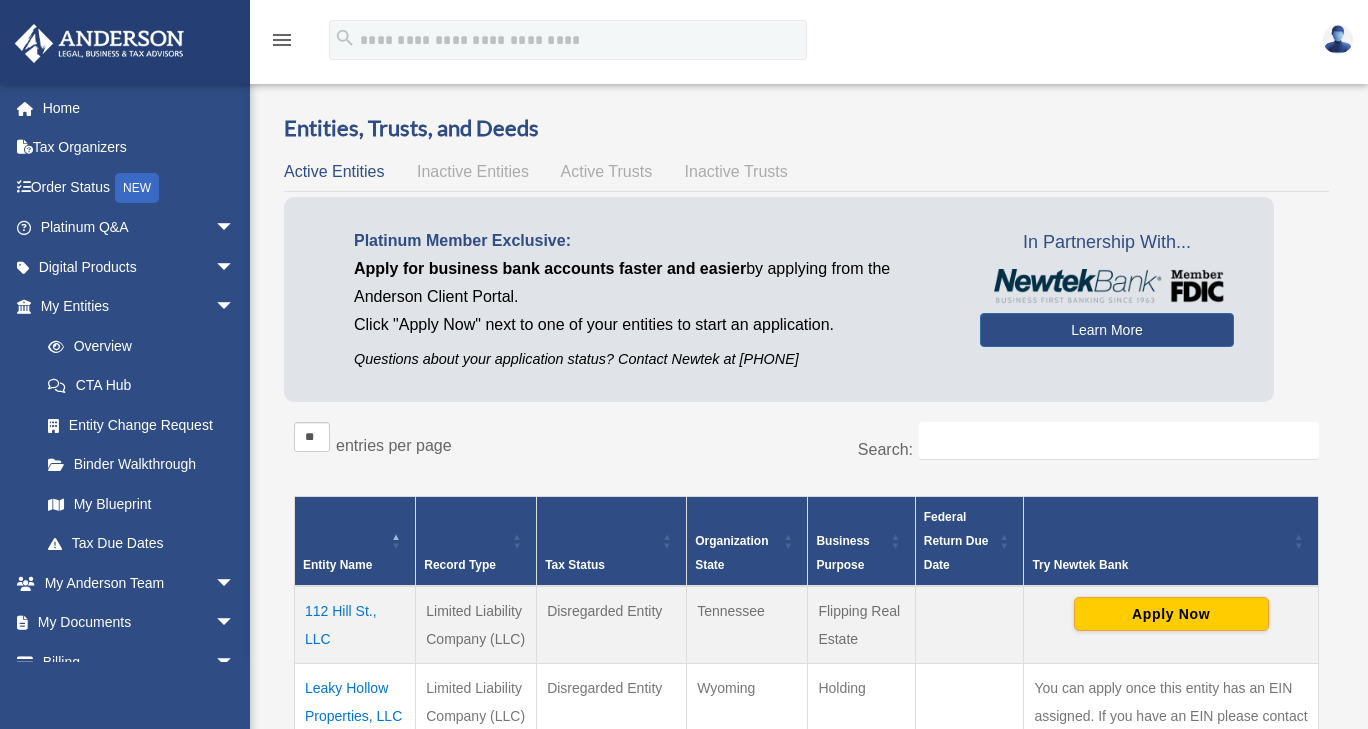 click at bounding box center (1338, 39) 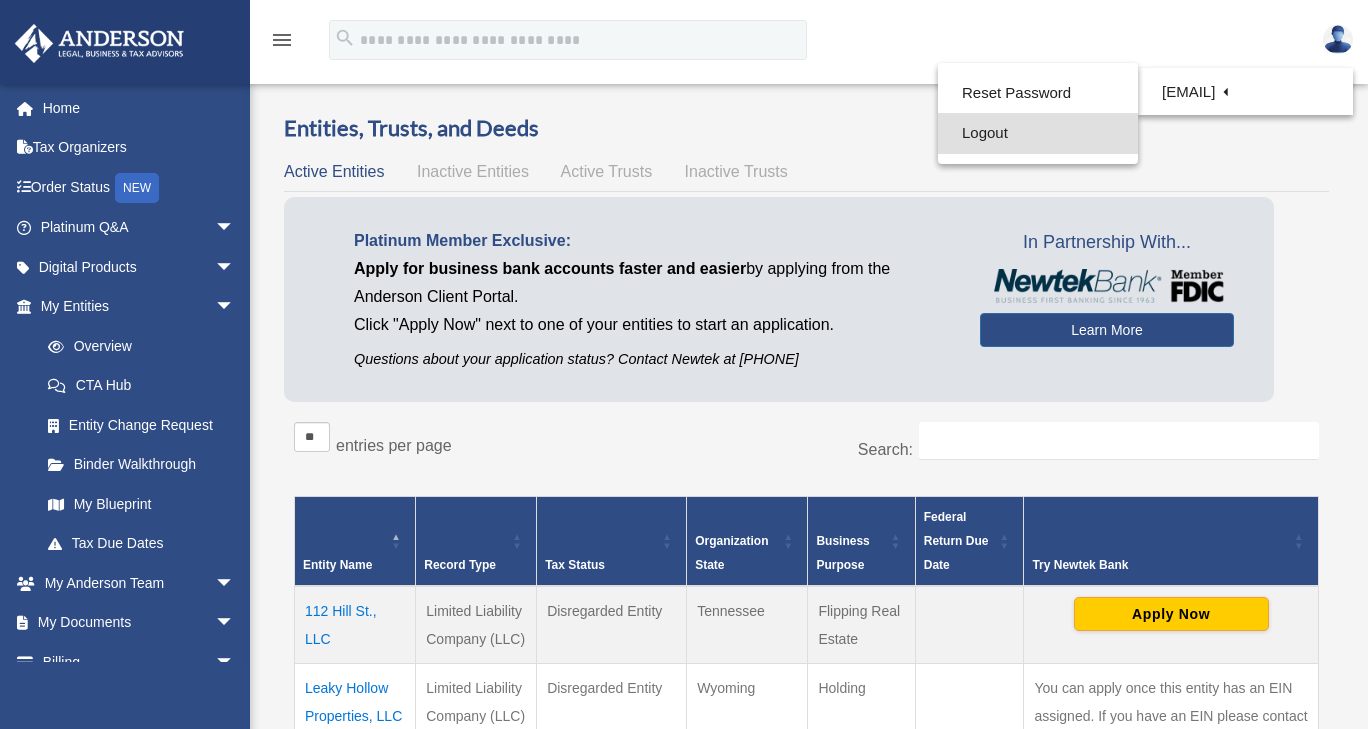 click on "Logout" at bounding box center [1038, 133] 